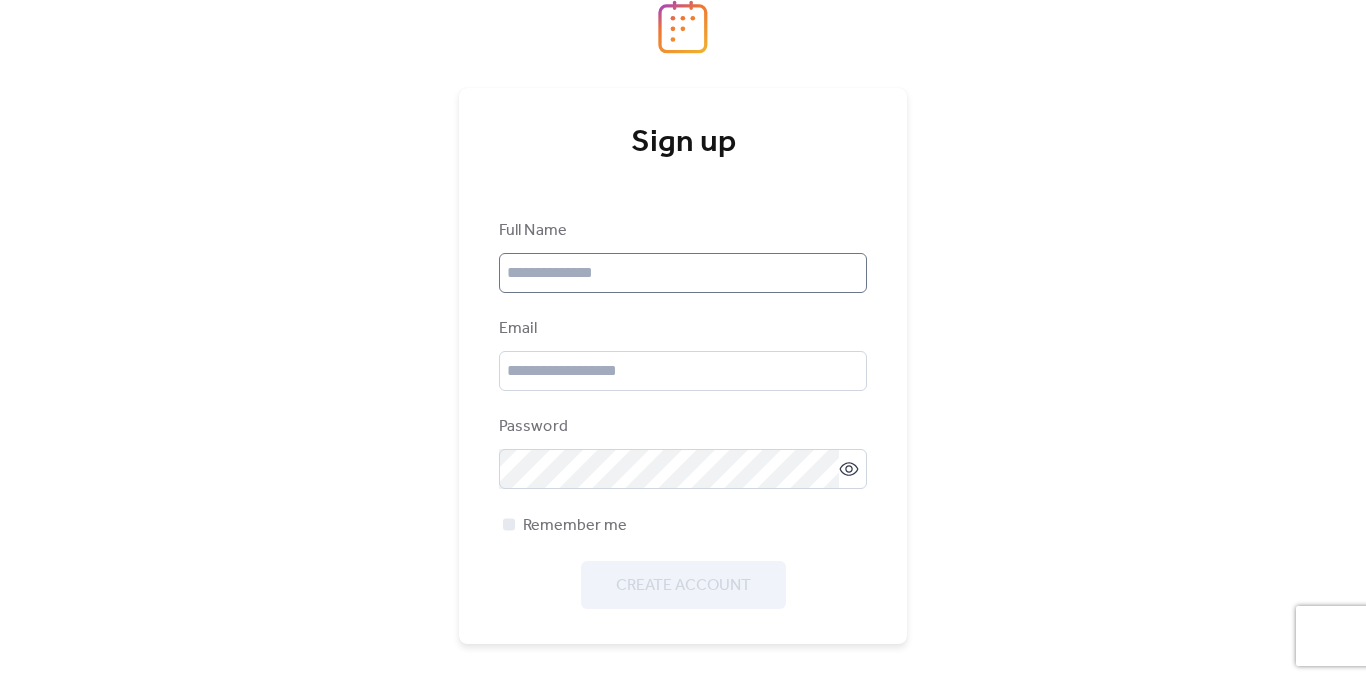 scroll, scrollTop: 0, scrollLeft: 0, axis: both 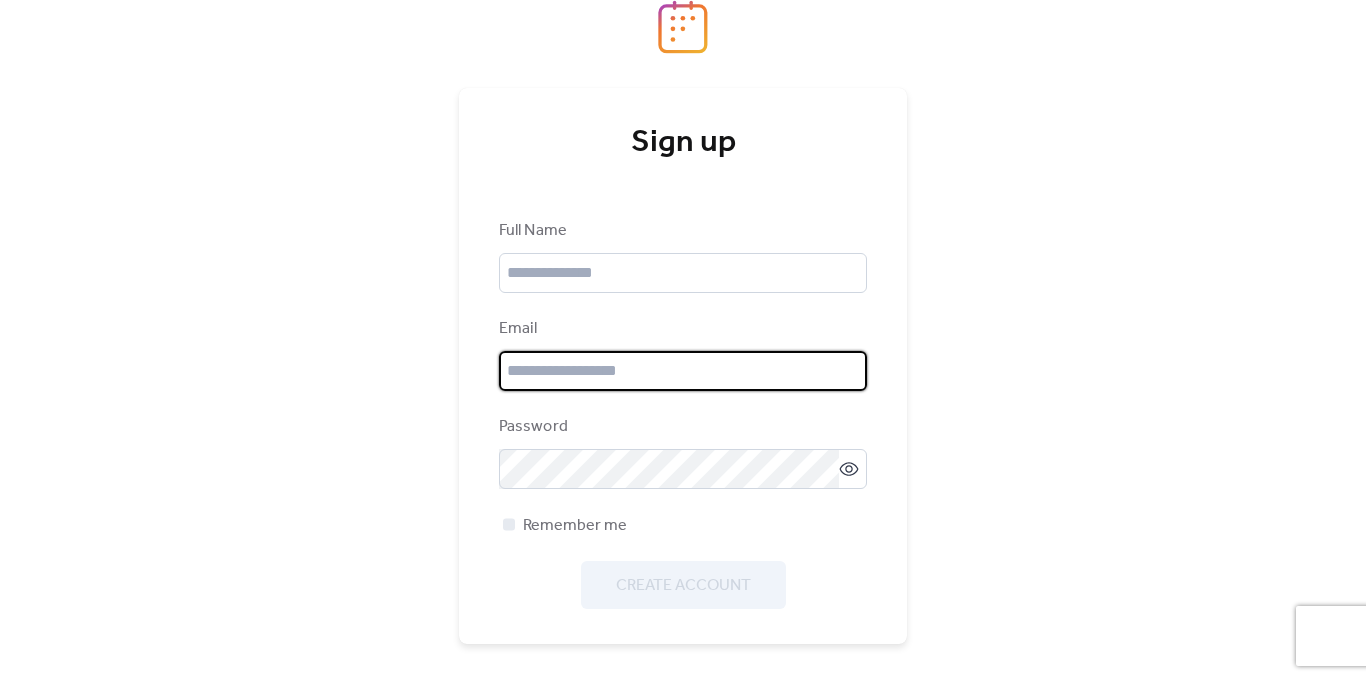 type on "**********" 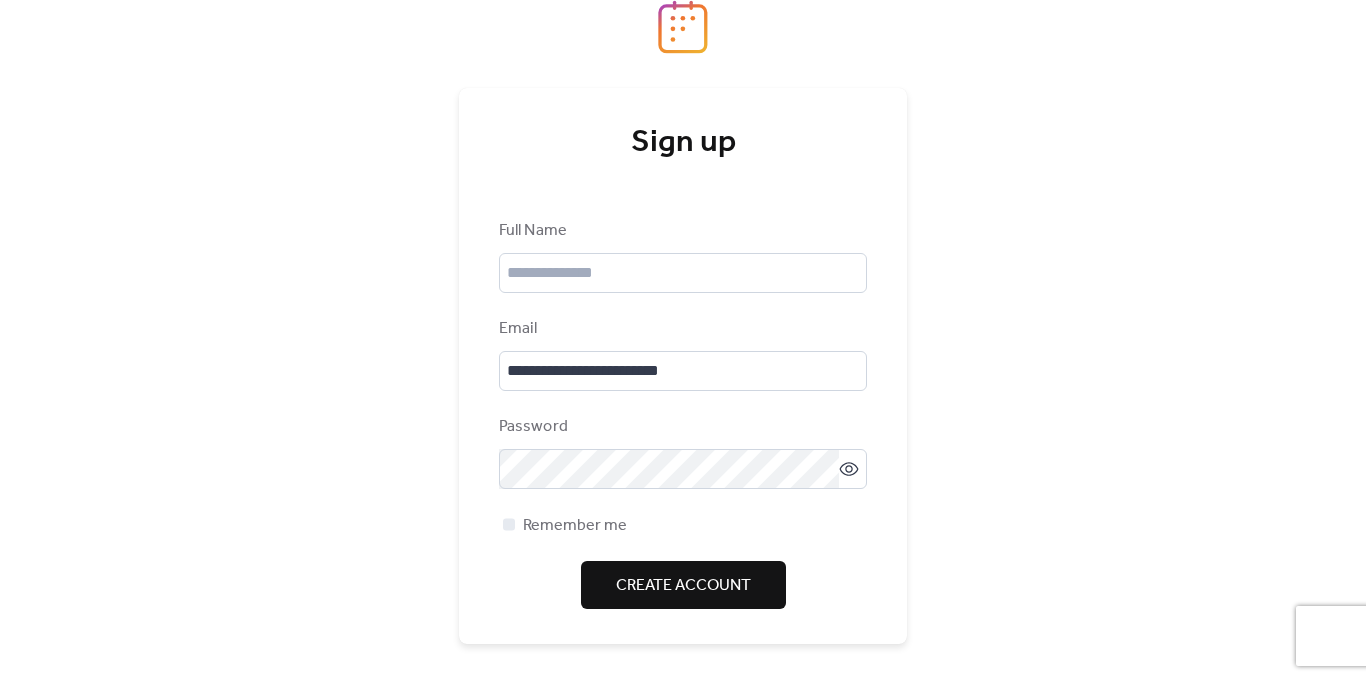click on "Full Name [EMAIL] Password Remember me Create Account" at bounding box center [683, 414] 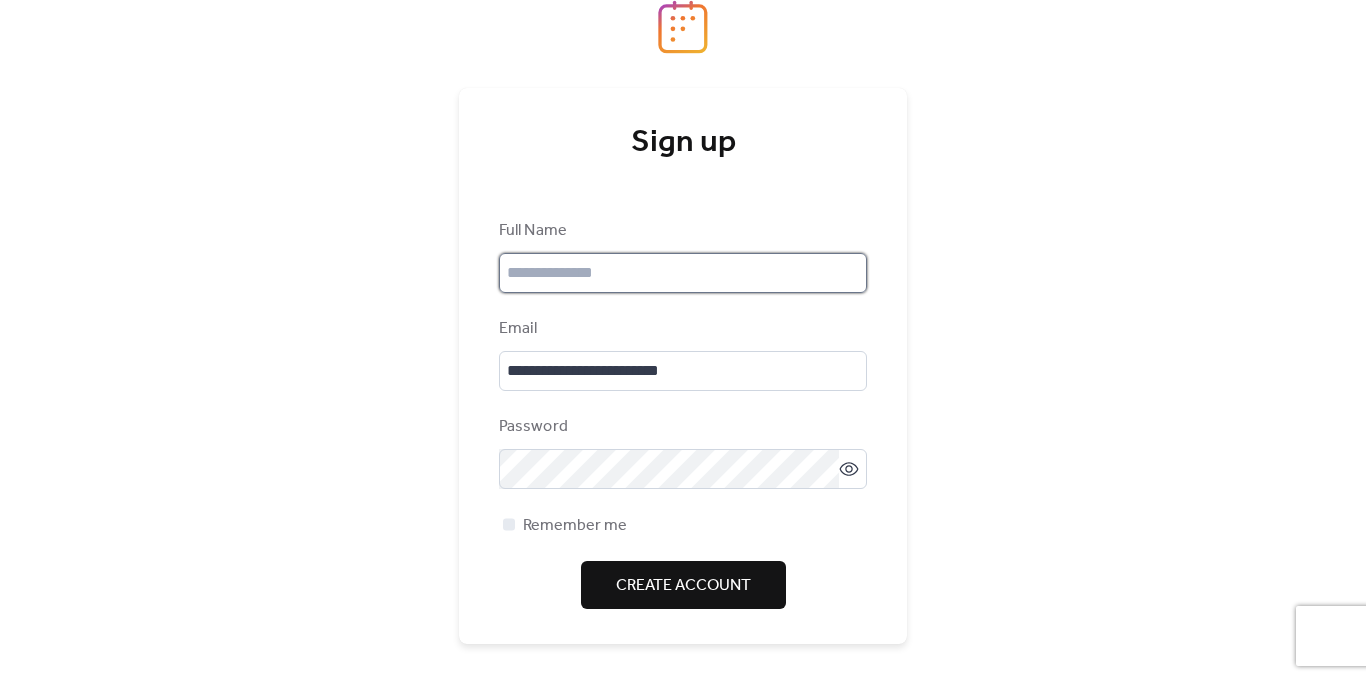 click at bounding box center (683, 273) 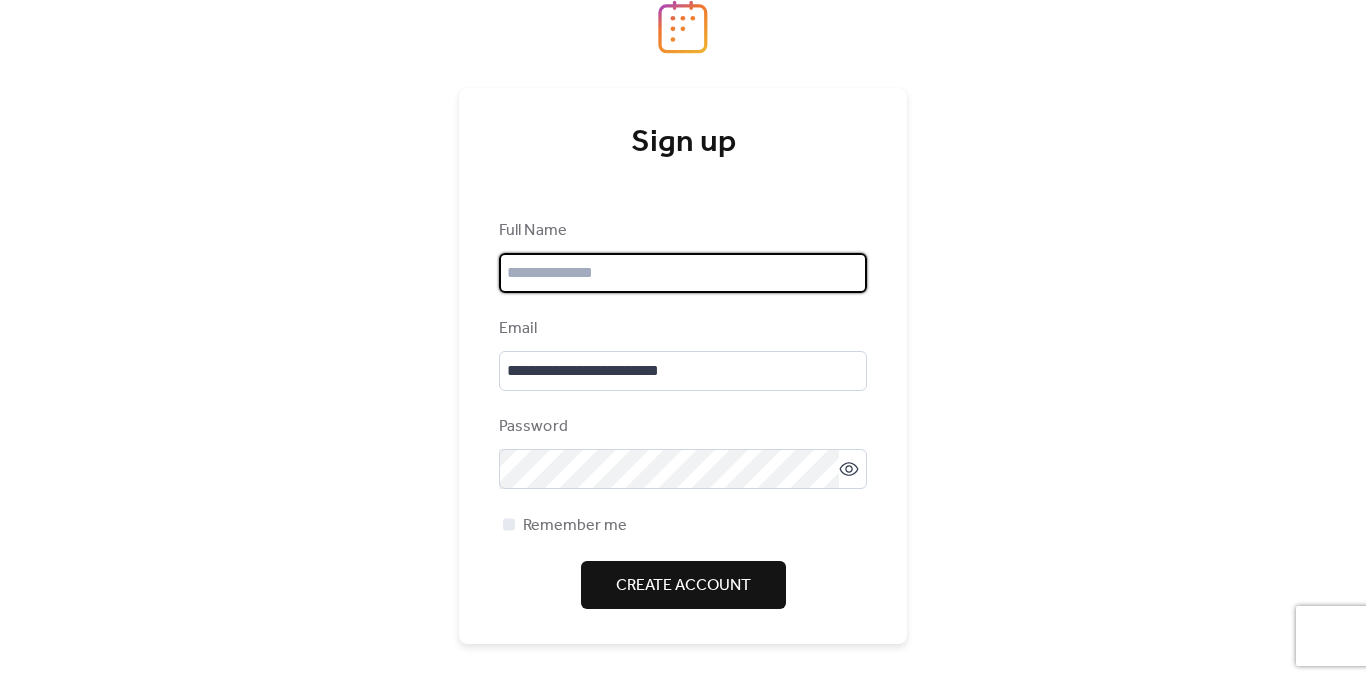click on "**********" at bounding box center (683, 366) 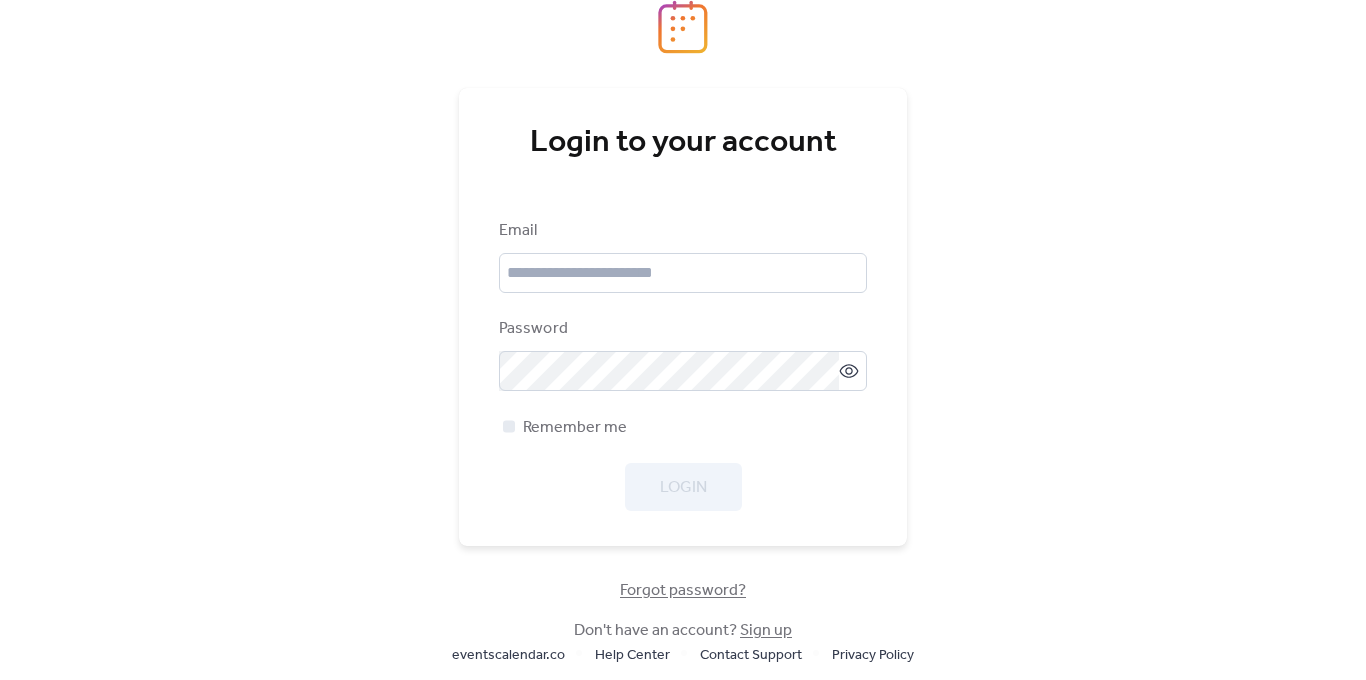 scroll, scrollTop: 0, scrollLeft: 0, axis: both 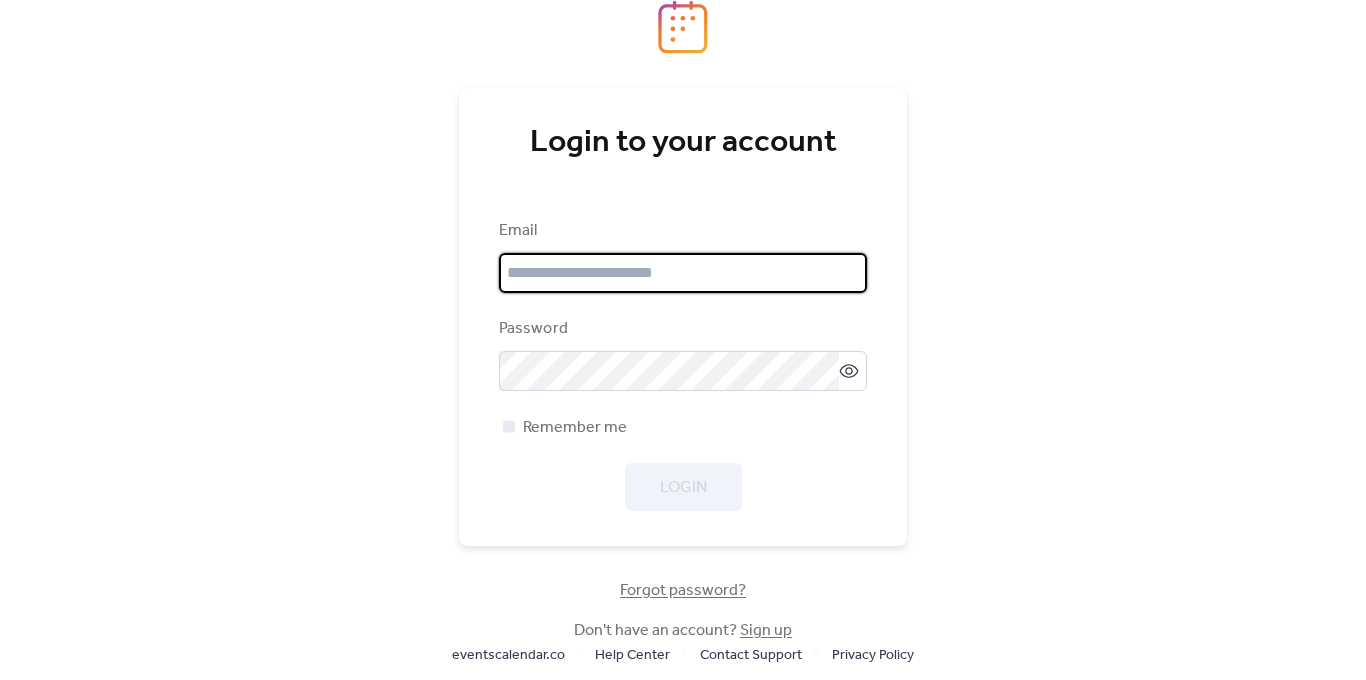 type on "**********" 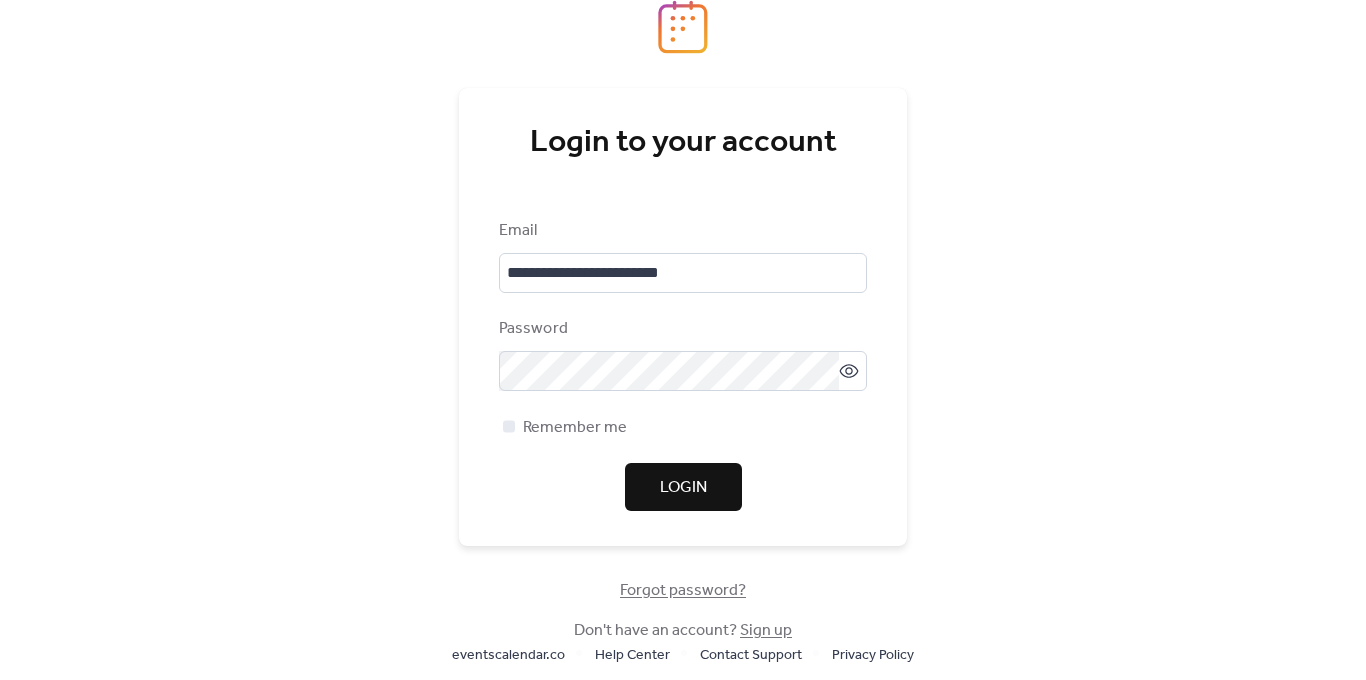 click on "Remember me" at bounding box center [683, 427] 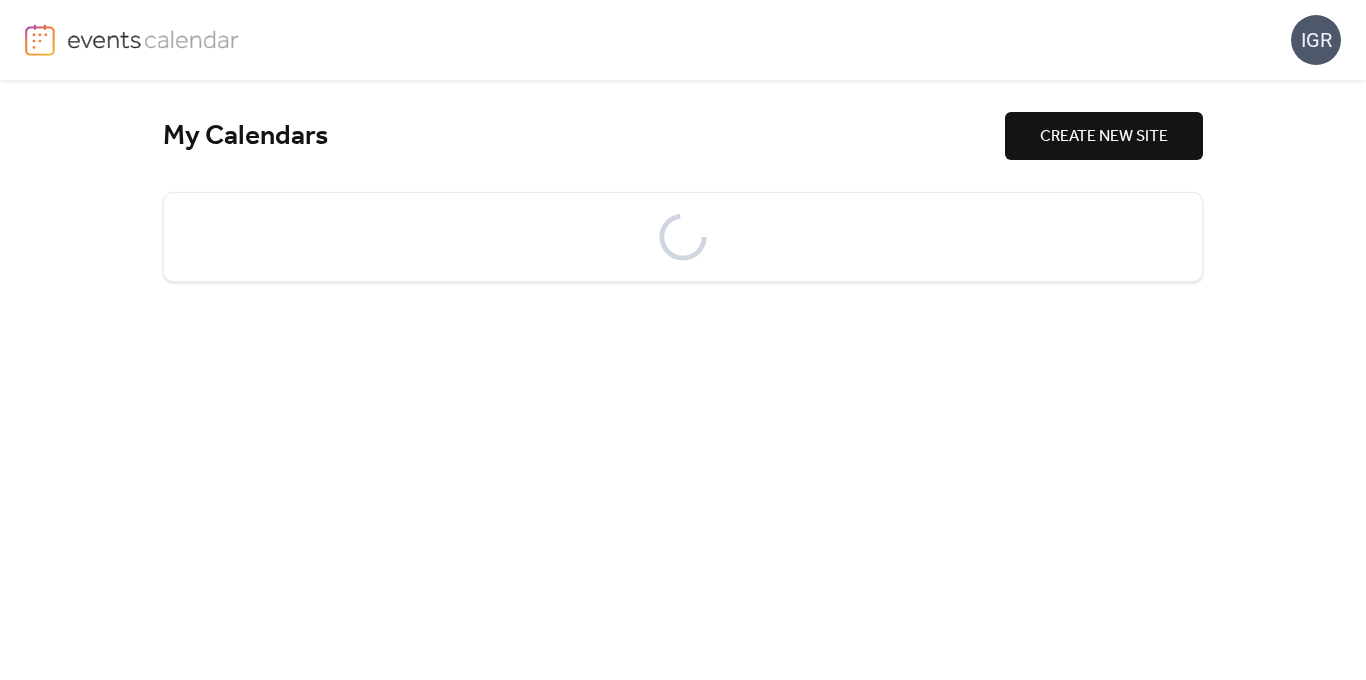 scroll, scrollTop: 0, scrollLeft: 0, axis: both 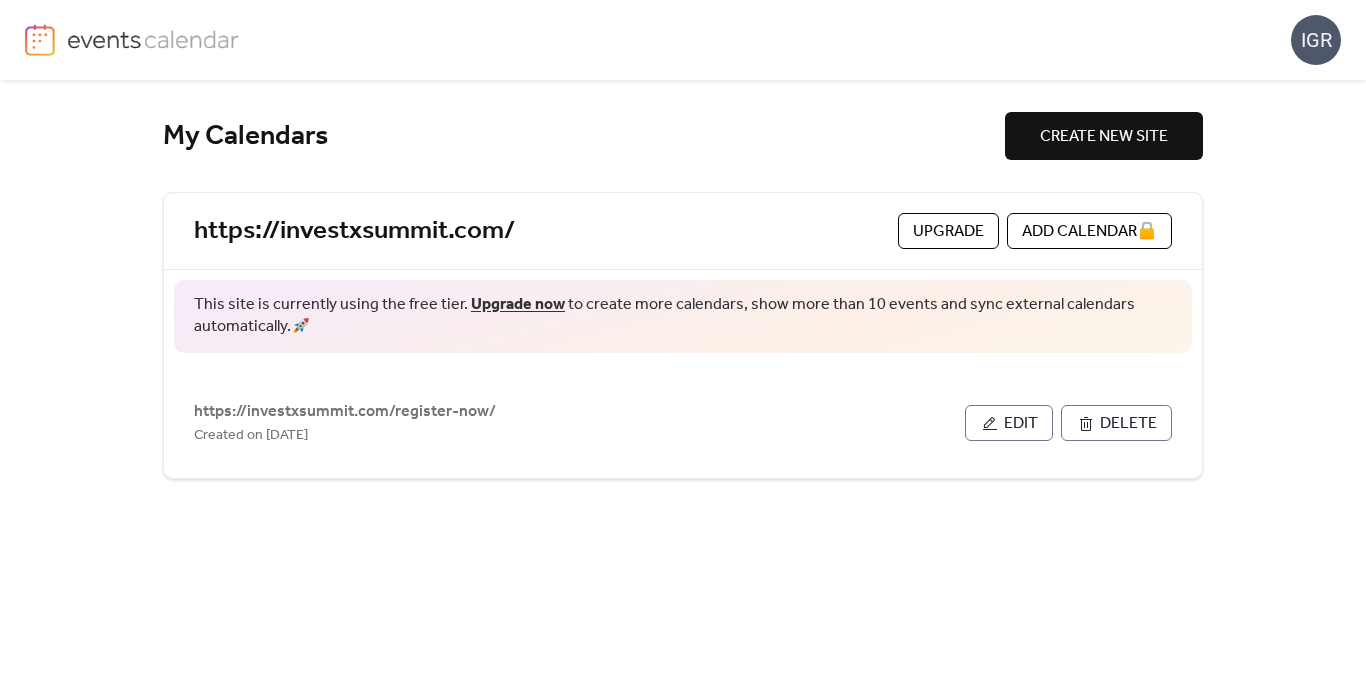 click on "IGR" at bounding box center (1316, 40) 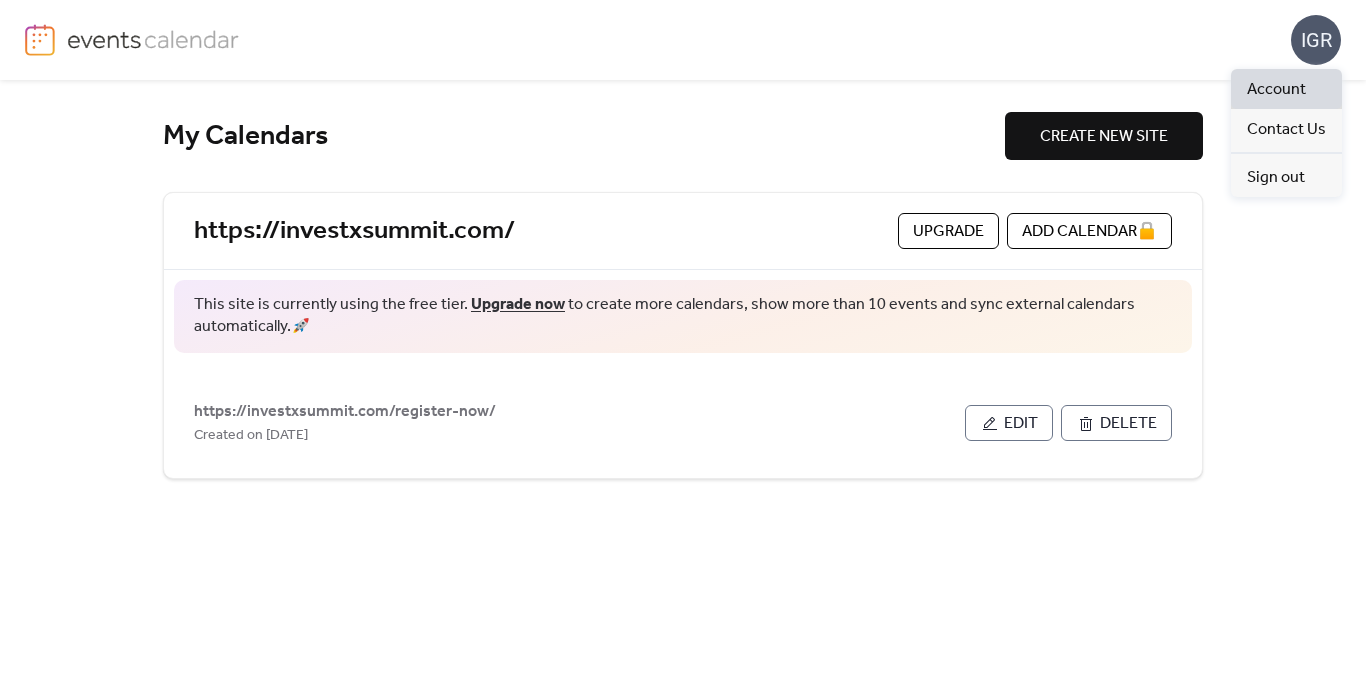 click on "Account" at bounding box center [1276, 90] 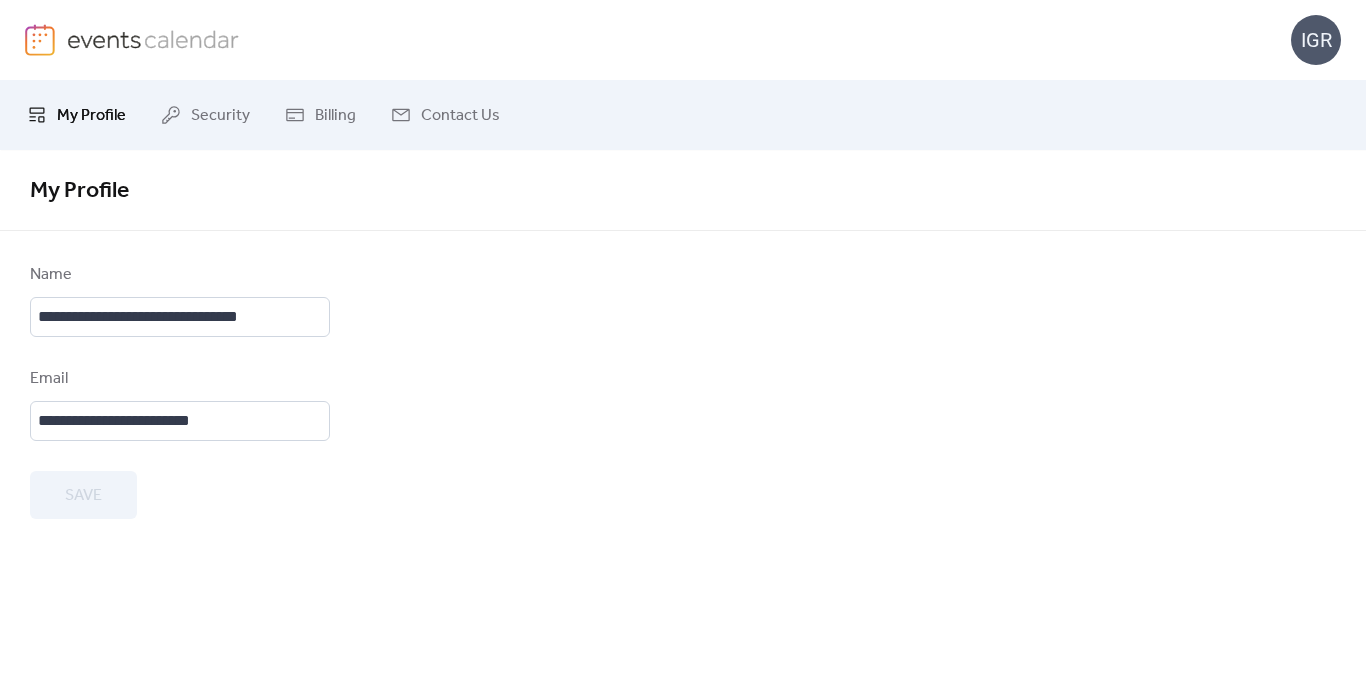 click at bounding box center (153, 39) 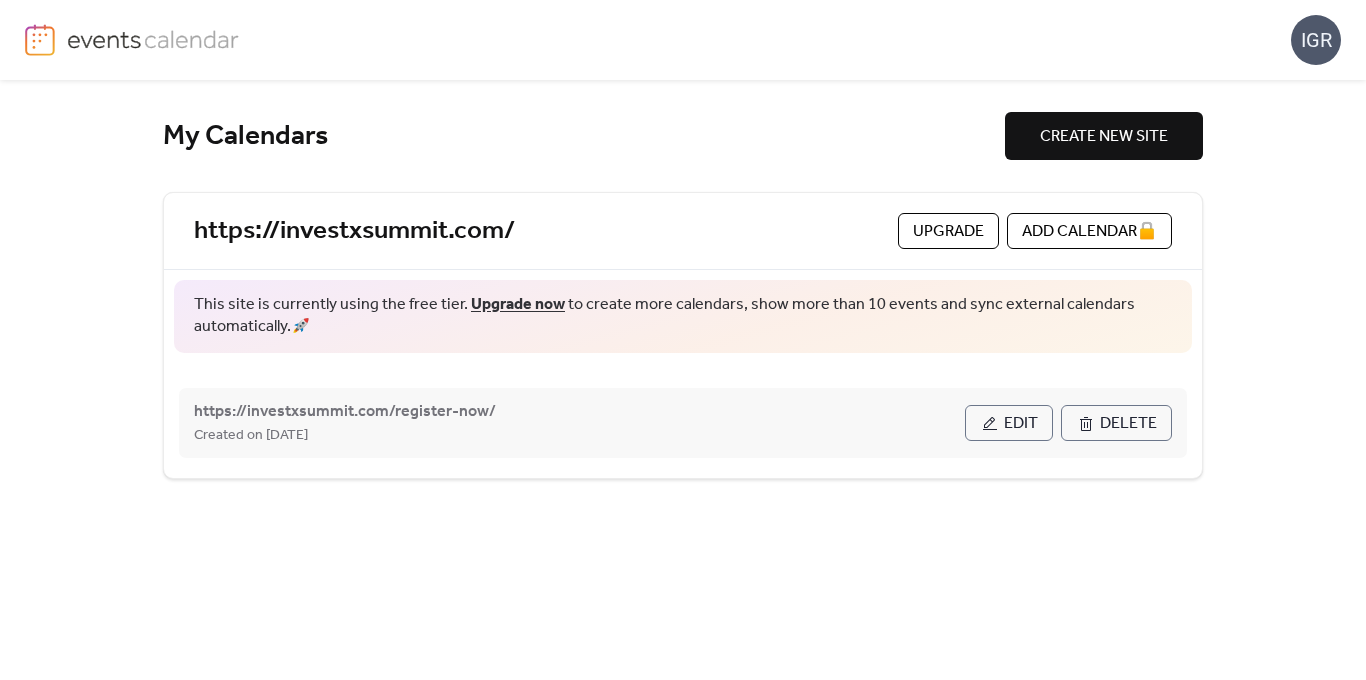 click on "https://investxsummit.com/register-now/ Created on 10-Jun-2025 Edit Delete" at bounding box center (683, 423) 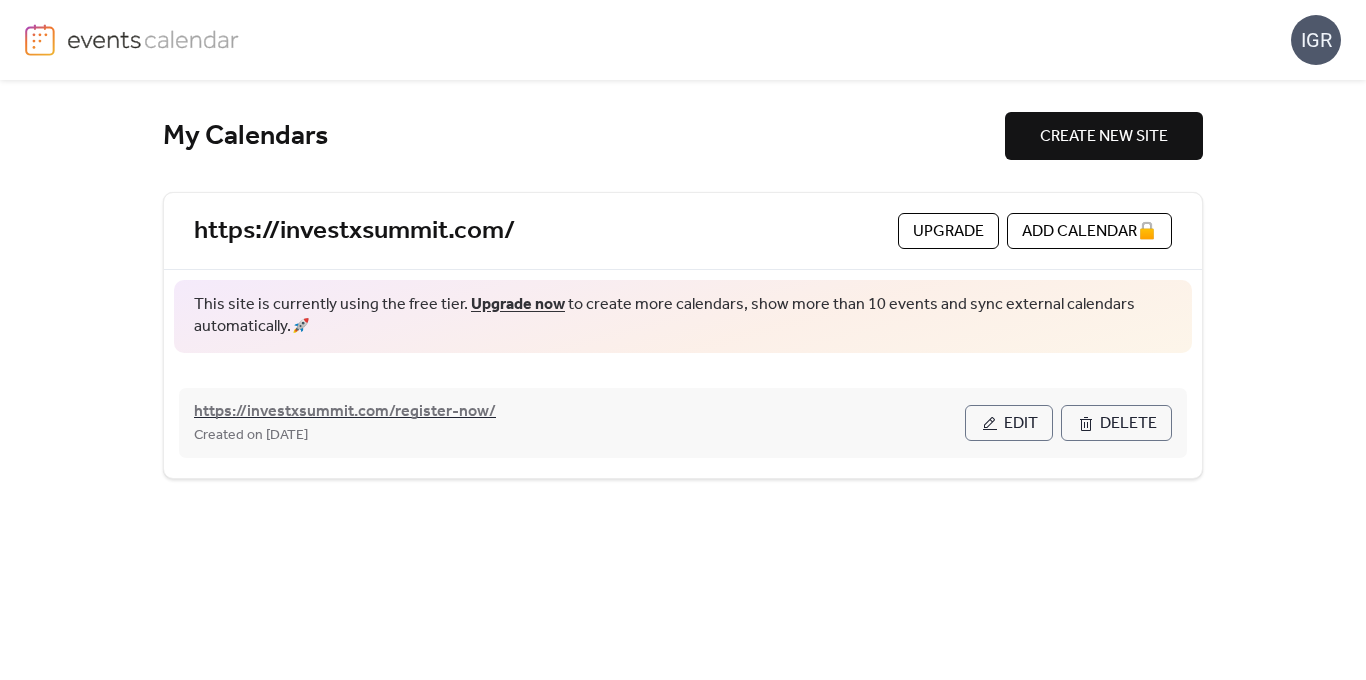 click on "https://investxsummit.com/register-now/" at bounding box center (345, 412) 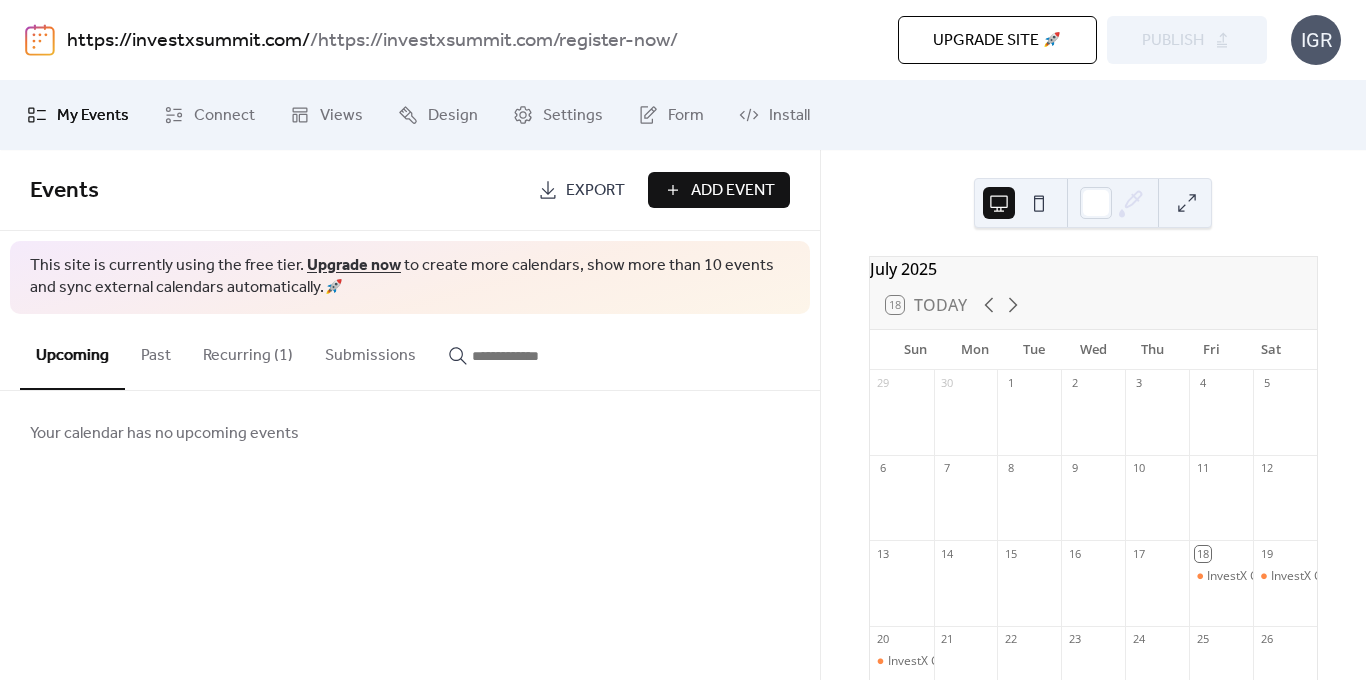 drag, startPoint x: 592, startPoint y: 377, endPoint x: 711, endPoint y: 374, distance: 119.03781 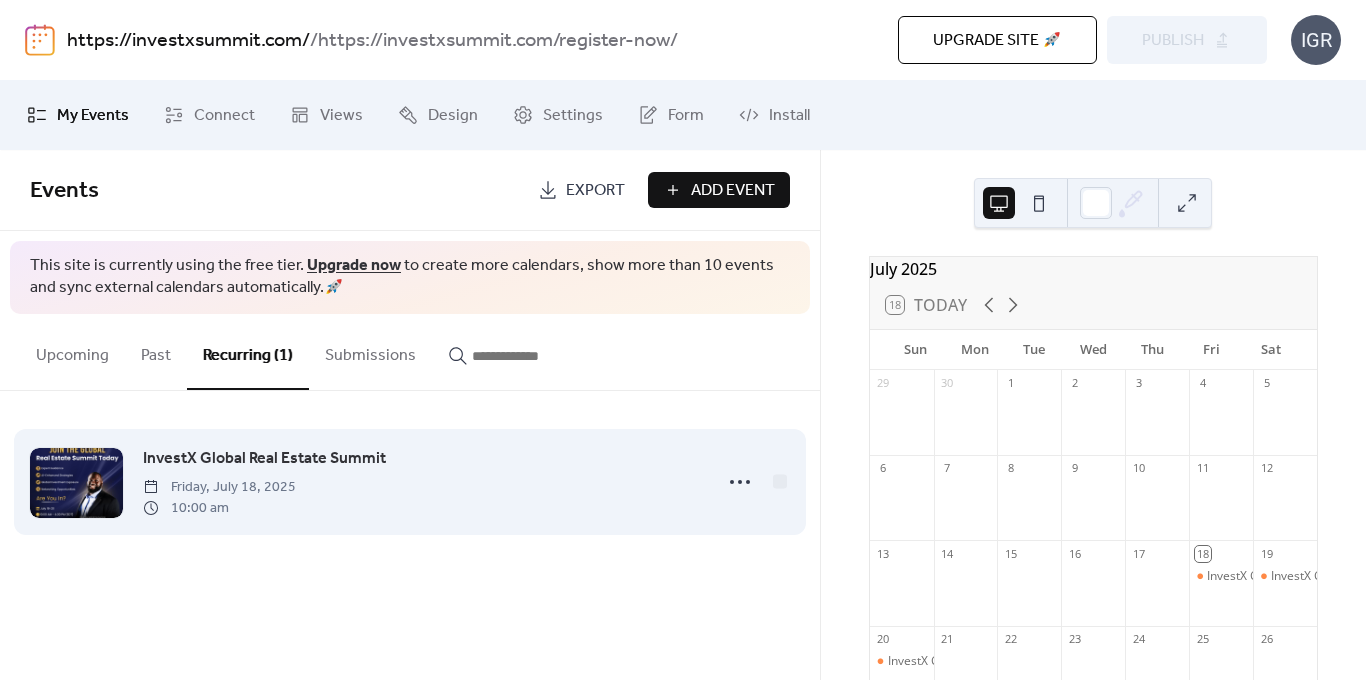 click on "InvestX Global Real Estate Summit" at bounding box center (264, 459) 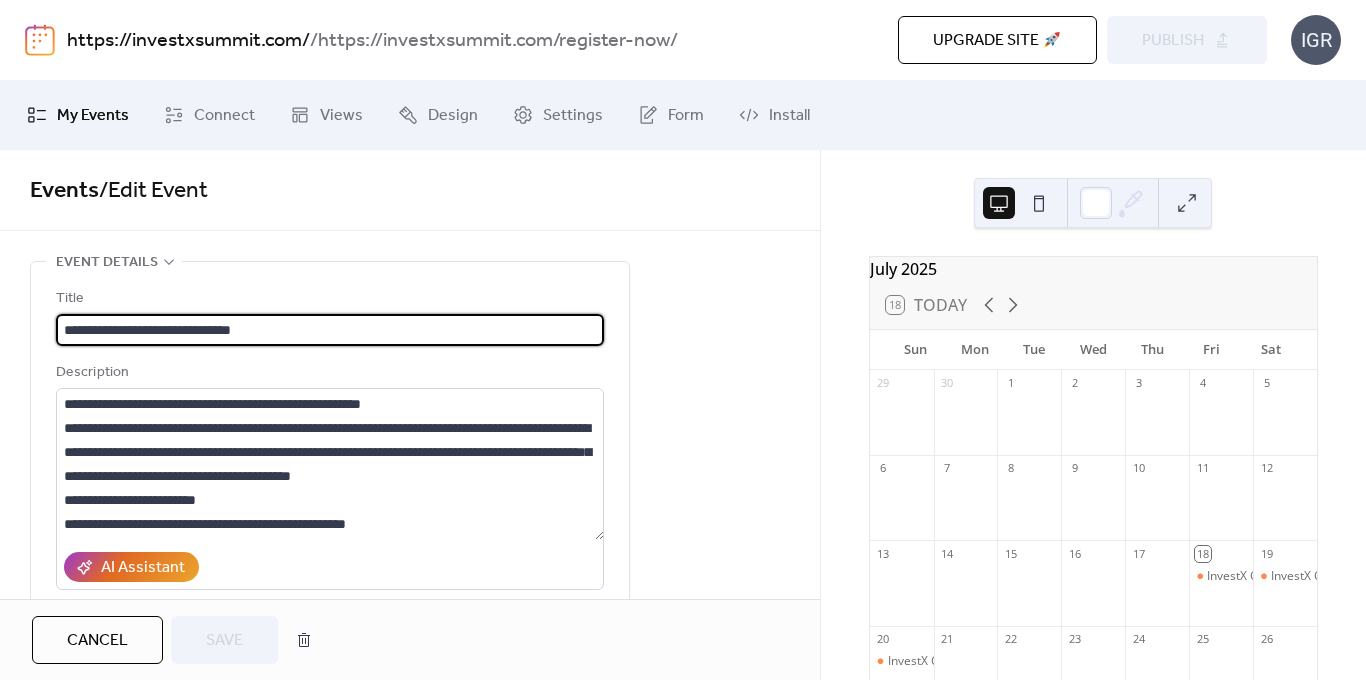 type on "**********" 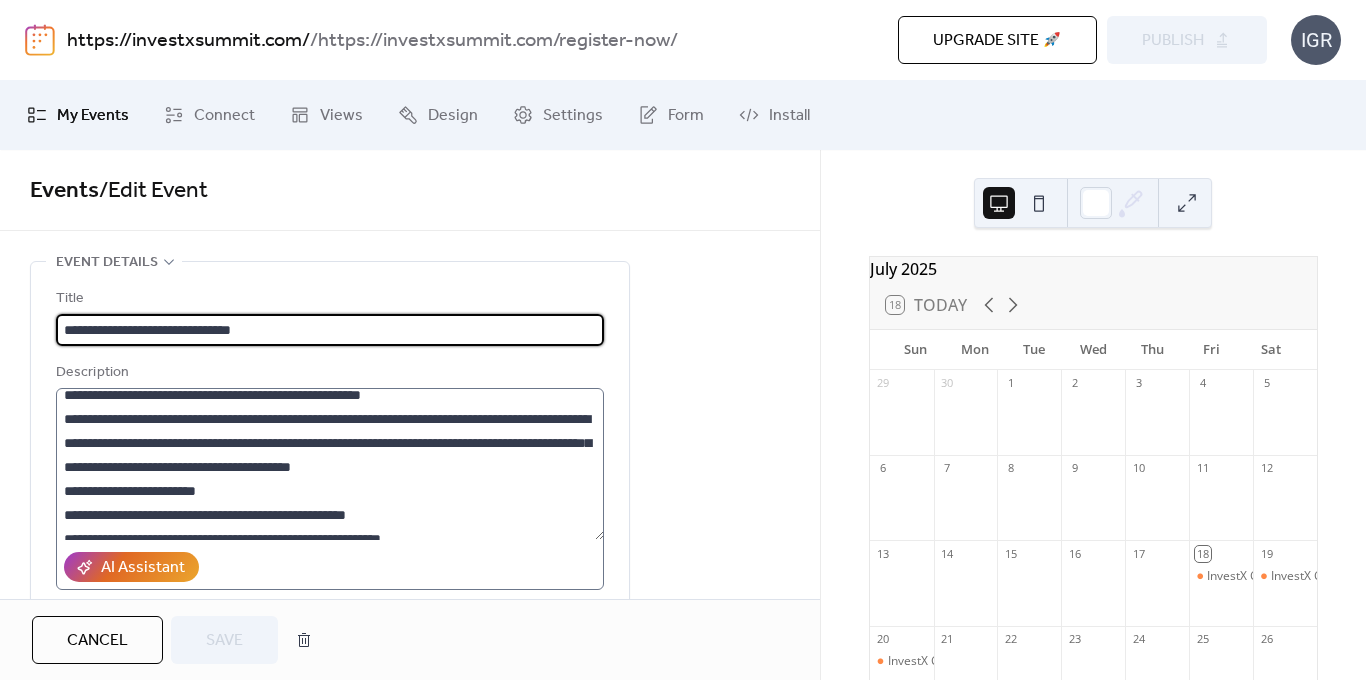 scroll, scrollTop: 0, scrollLeft: 0, axis: both 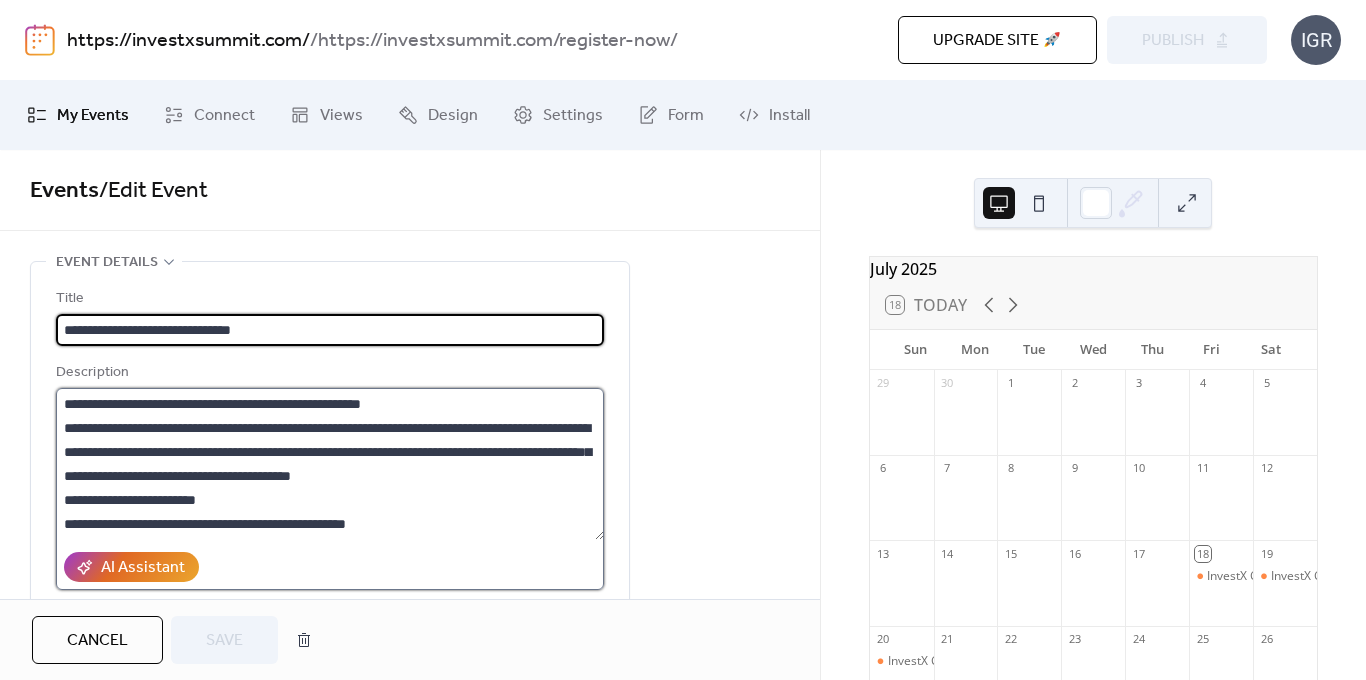 drag, startPoint x: 438, startPoint y: 491, endPoint x: 458, endPoint y: 498, distance: 21.189621 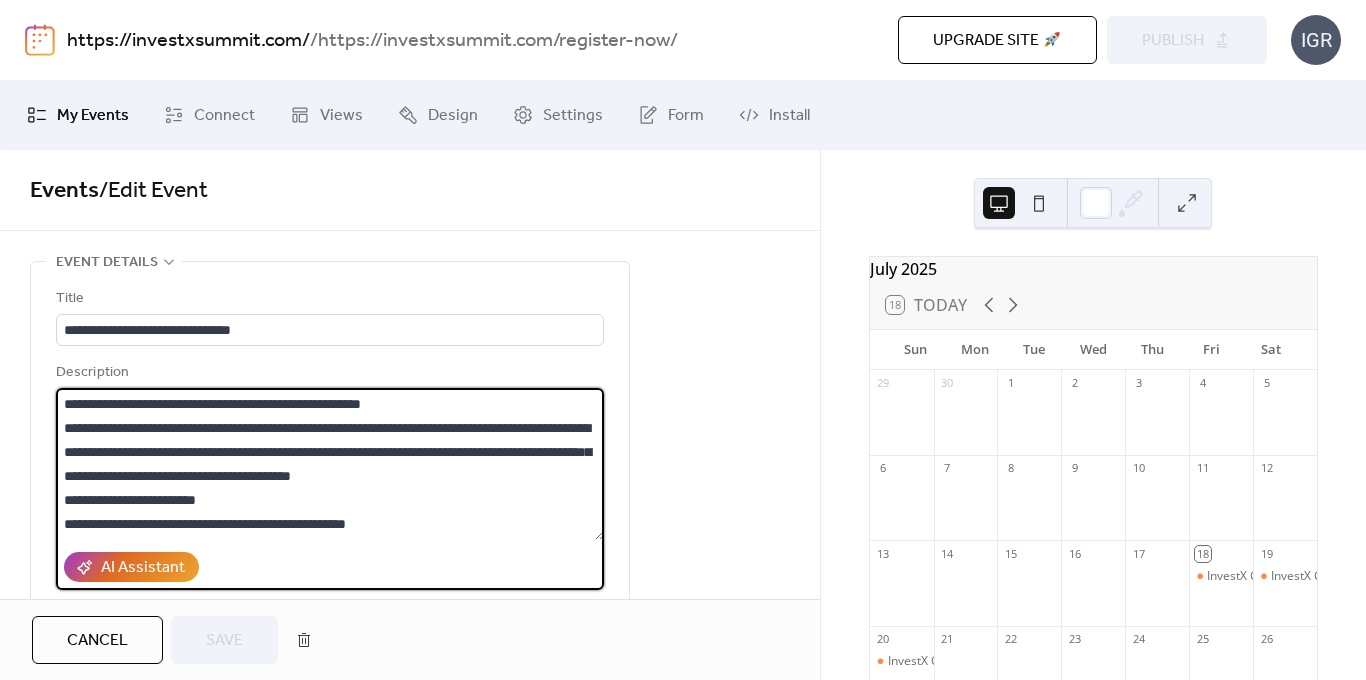 click on "**********" at bounding box center (330, 464) 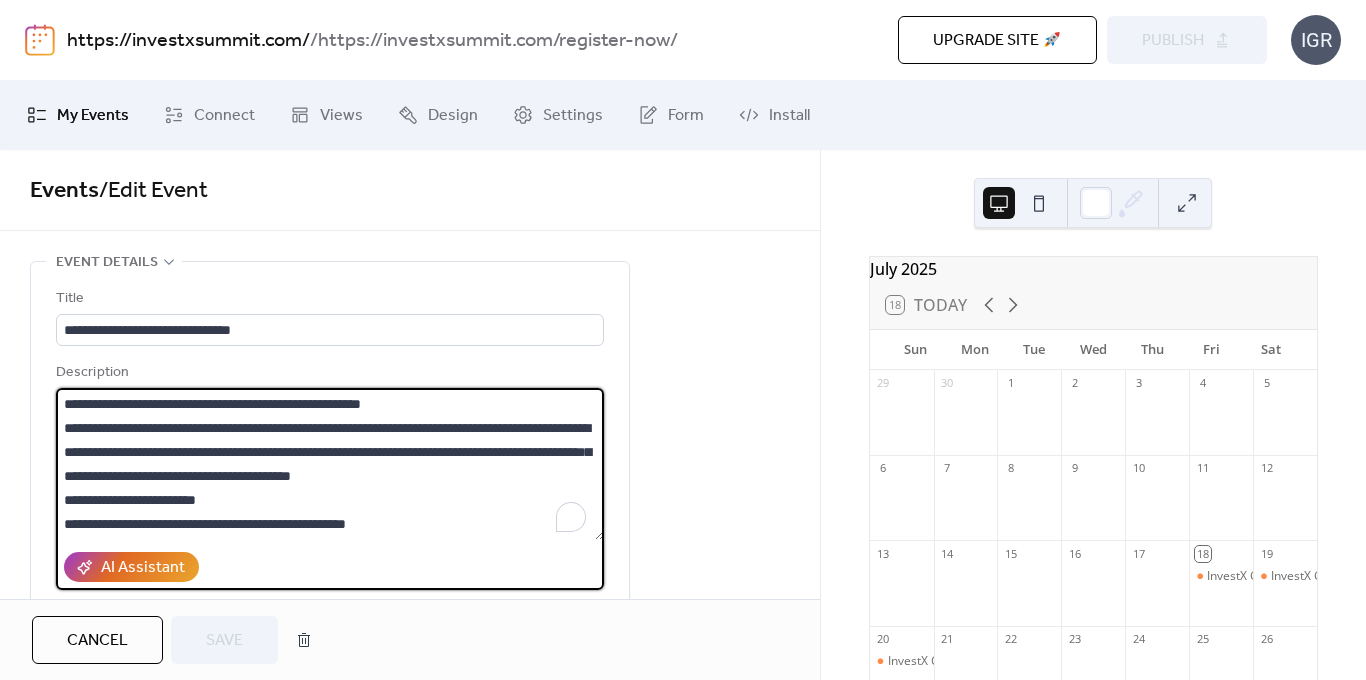 scroll, scrollTop: 33, scrollLeft: 0, axis: vertical 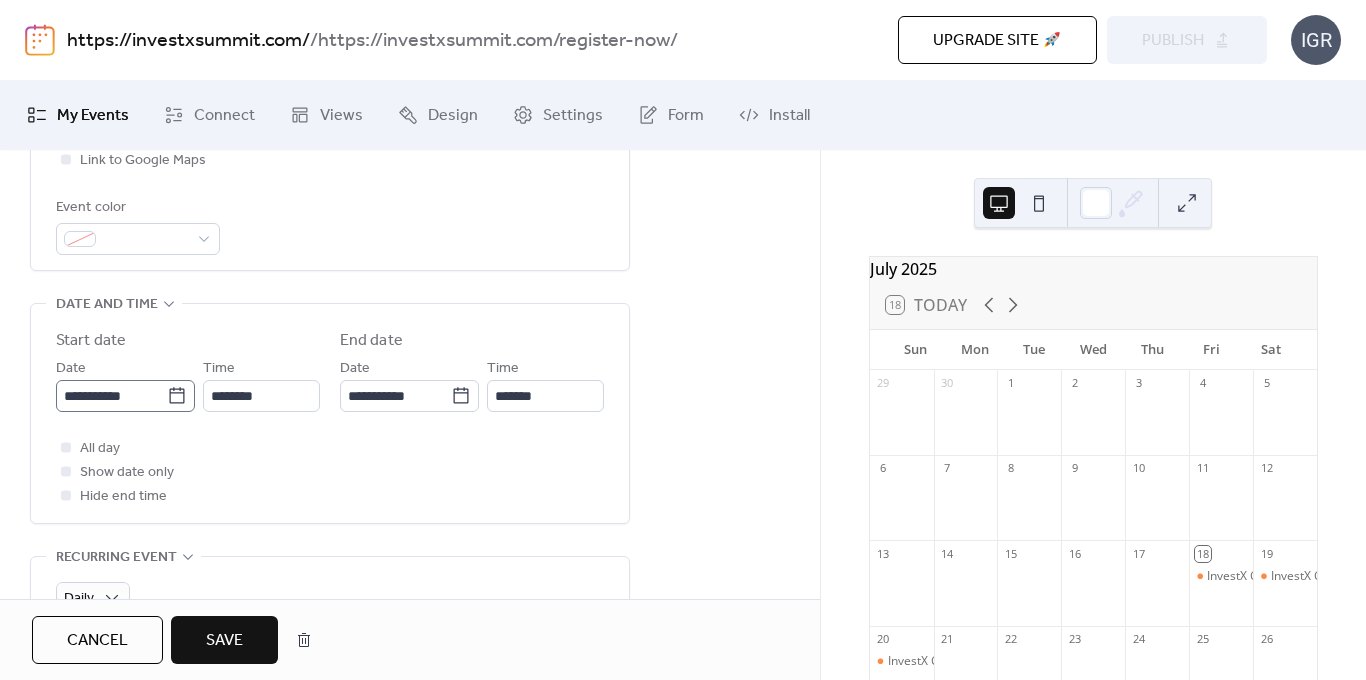 type on "**********" 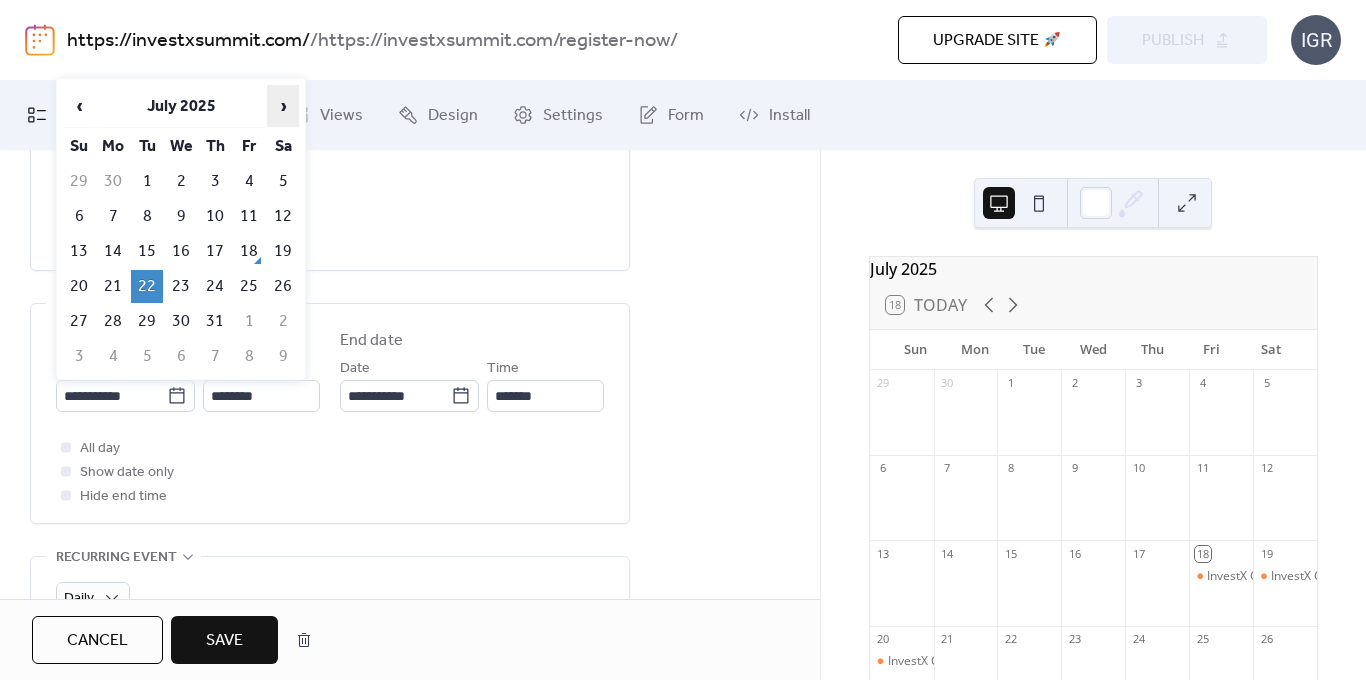 click on "›" at bounding box center (283, 106) 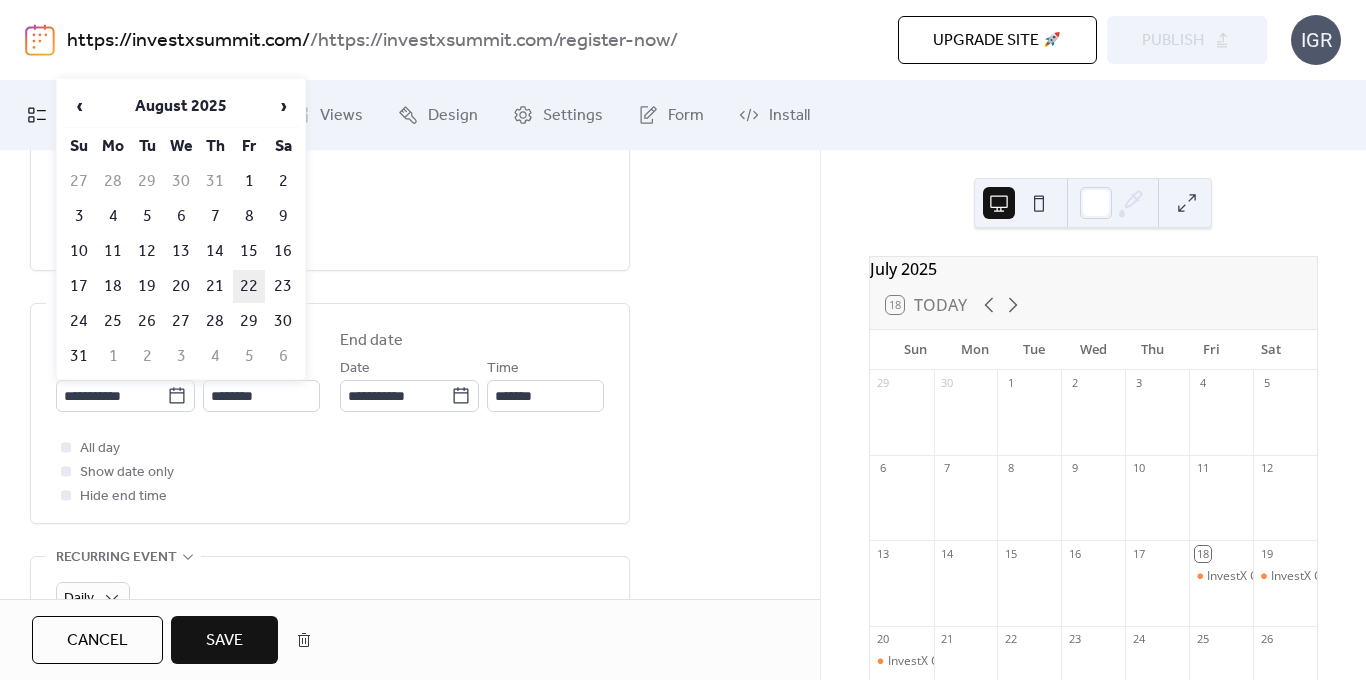 click on "22" at bounding box center [249, 286] 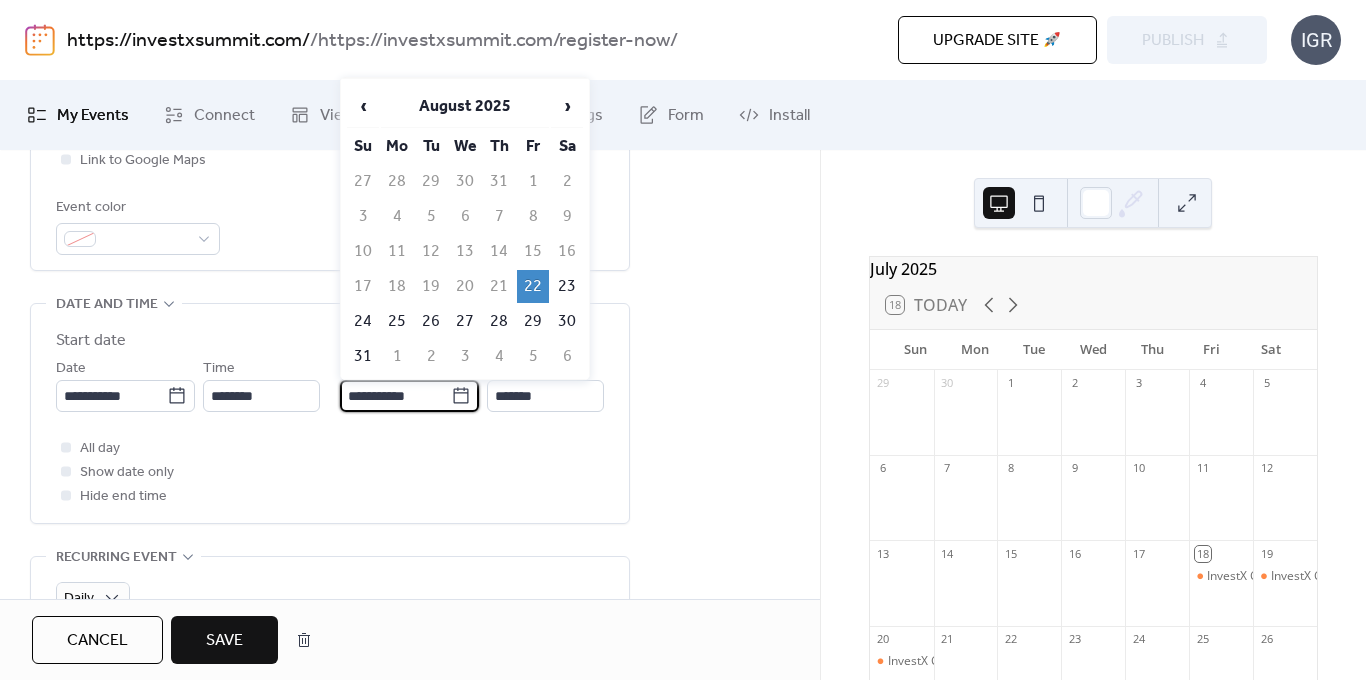 click on "**********" at bounding box center [395, 396] 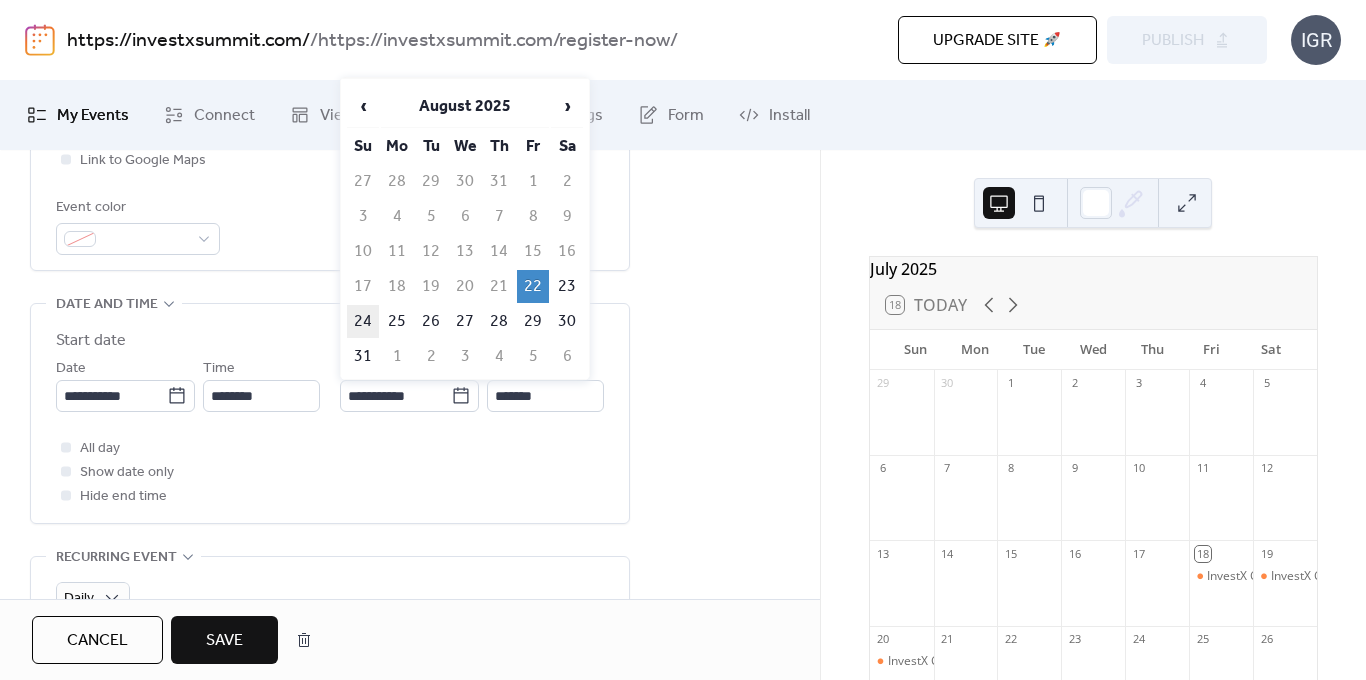 click on "24" at bounding box center (363, 321) 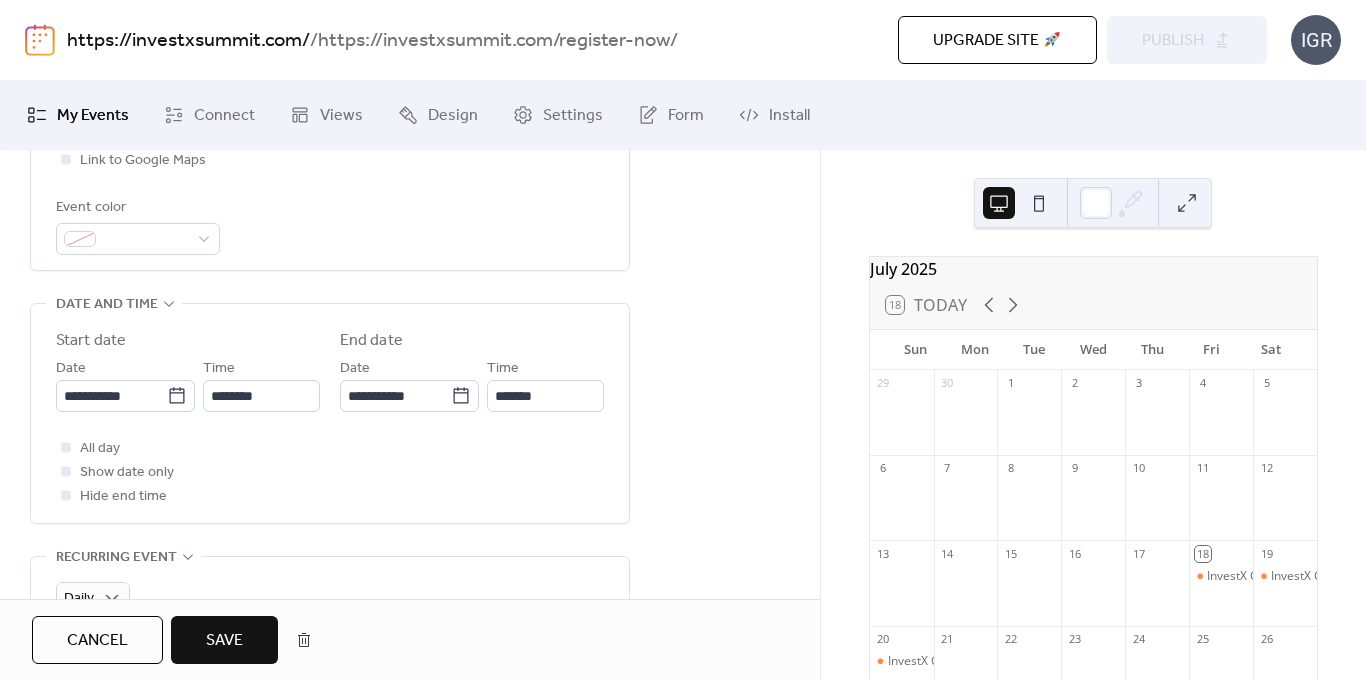 click on "All day Show date only Hide end time" at bounding box center [330, 472] 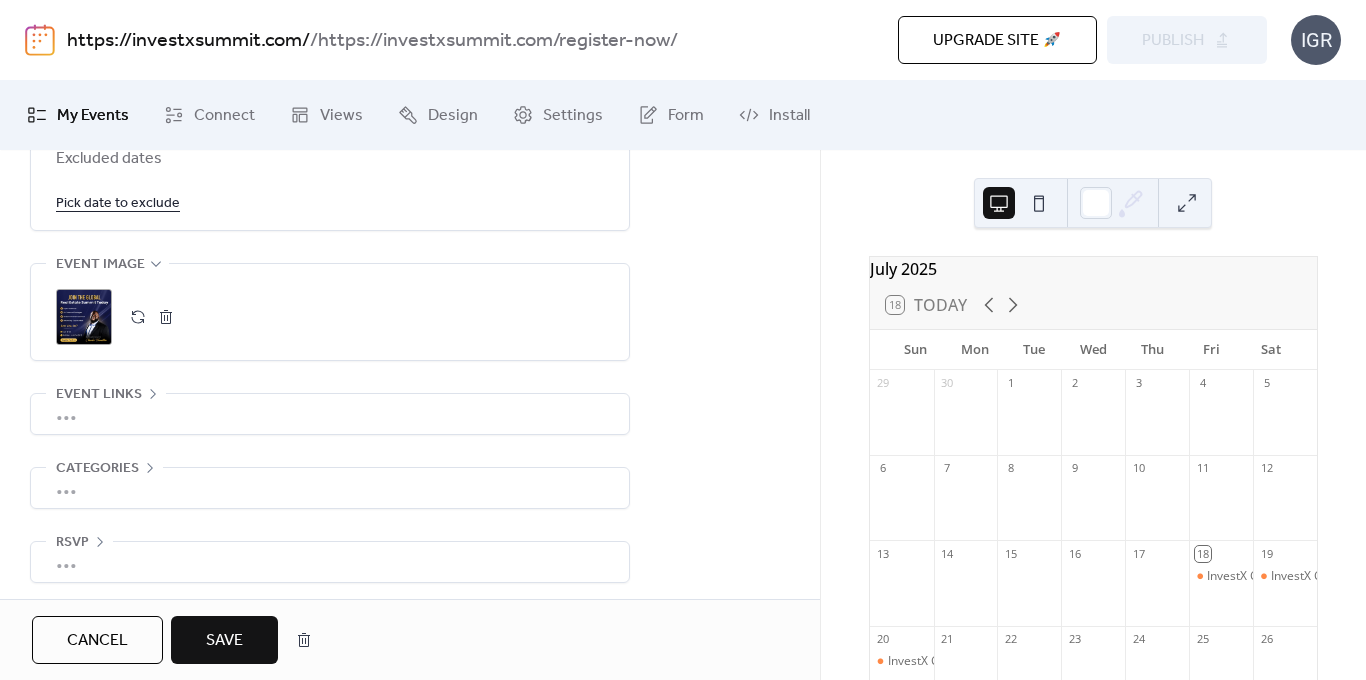 click on ";" at bounding box center [84, 317] 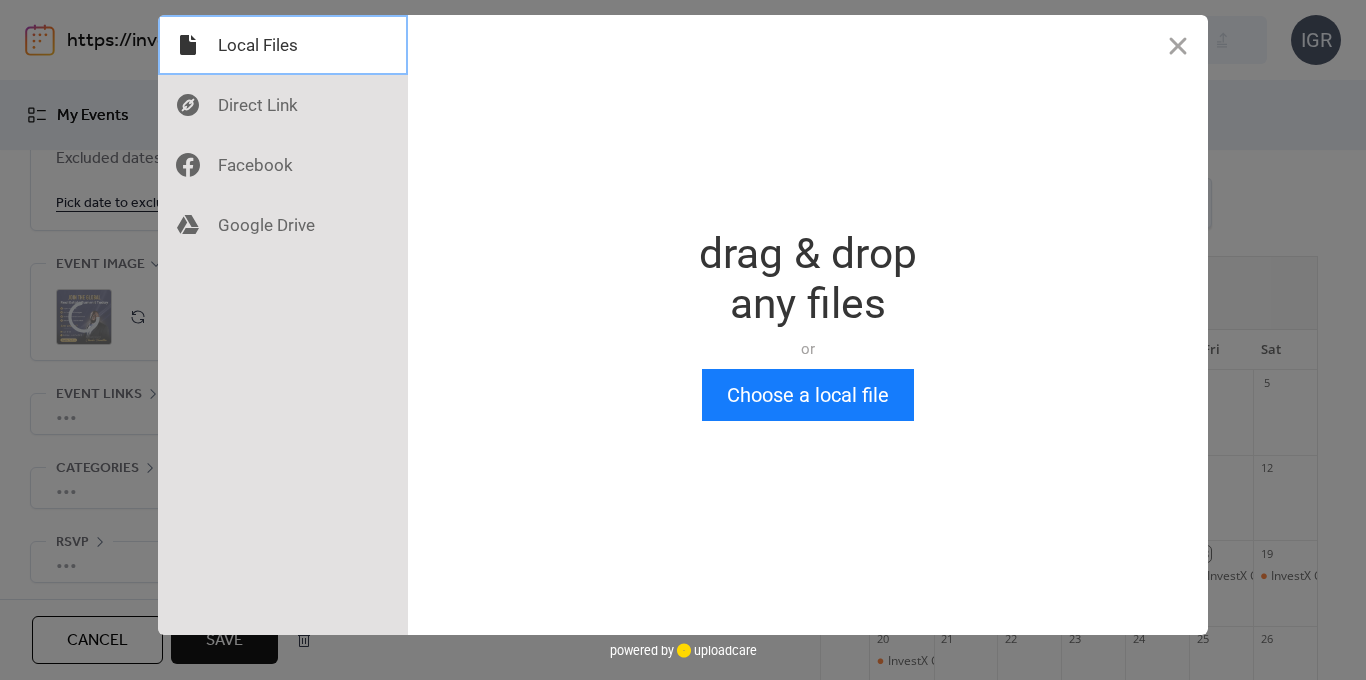 click at bounding box center [283, 45] 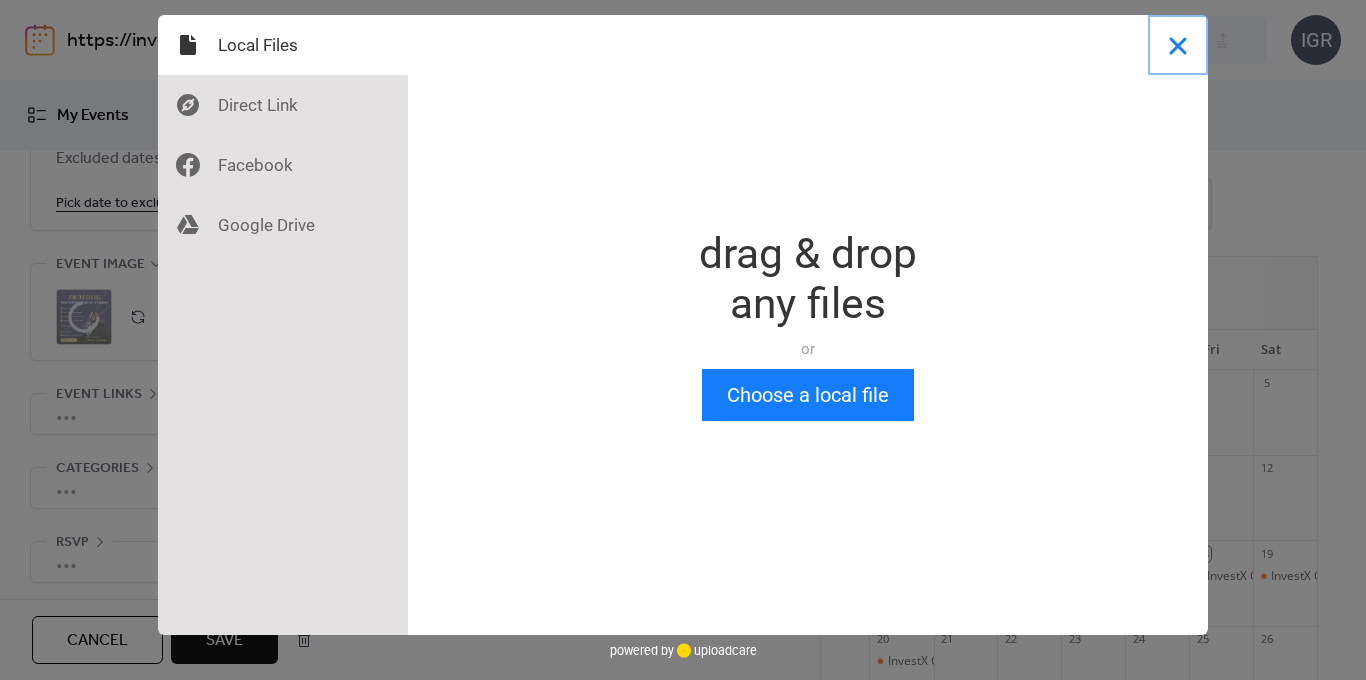click at bounding box center [1178, 45] 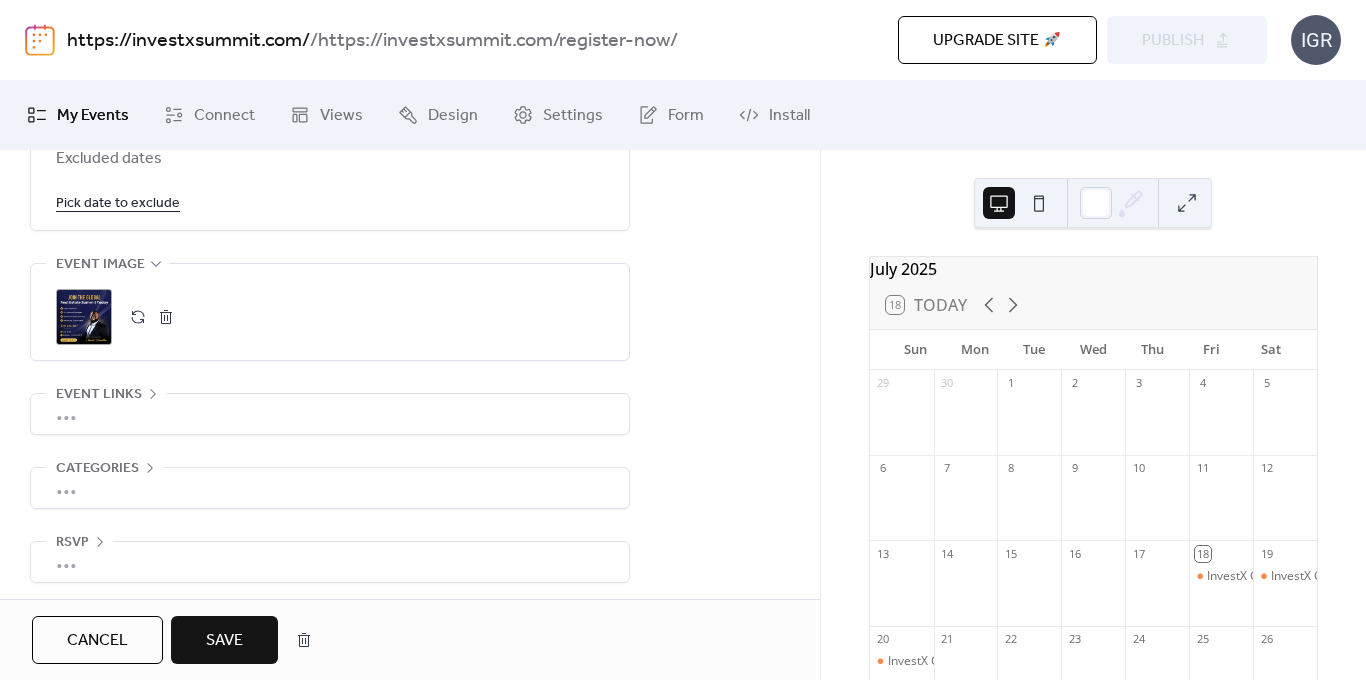 click on ";" at bounding box center (84, 317) 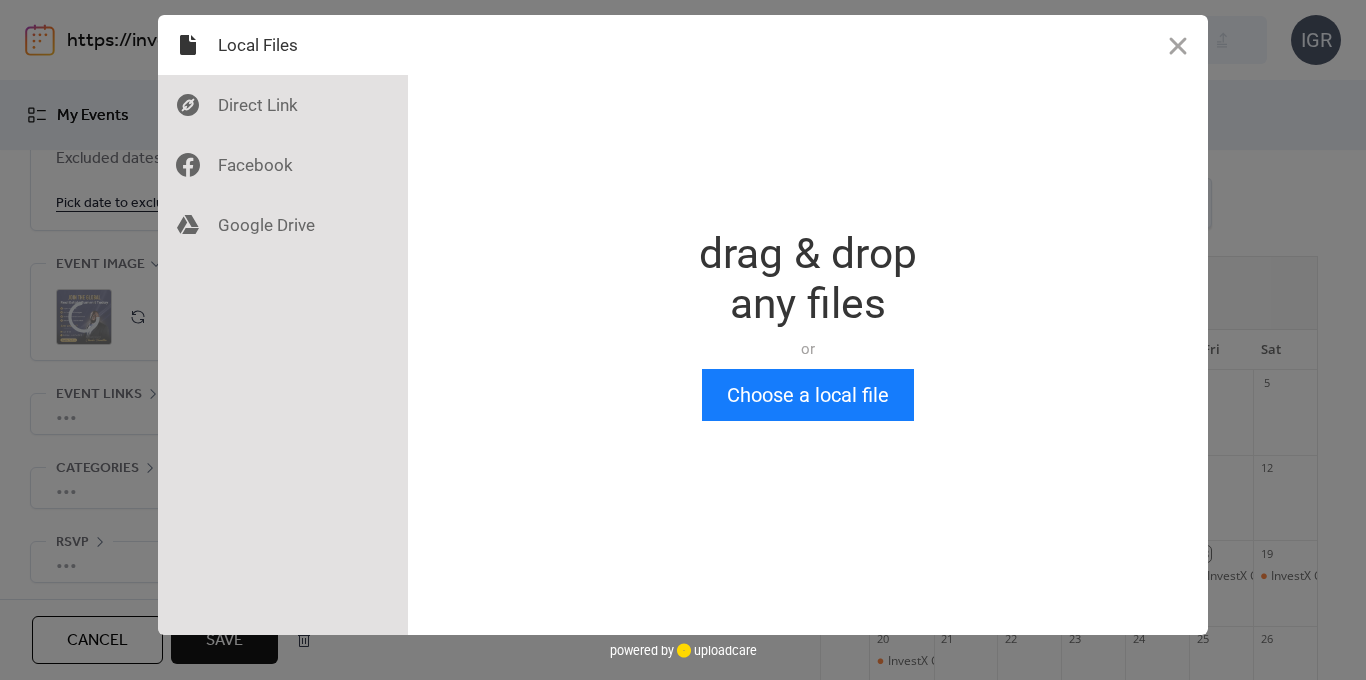 click on "Drop a file here drag & drop any files or Upload files from your computer Choose a local file or choose from     Files from the Web Grab any file off the web. Just provide the link.   Upload You’ve chosen 0 files. Show files   Done powered by   uploadcare powered by   uploadcare" at bounding box center [683, 340] 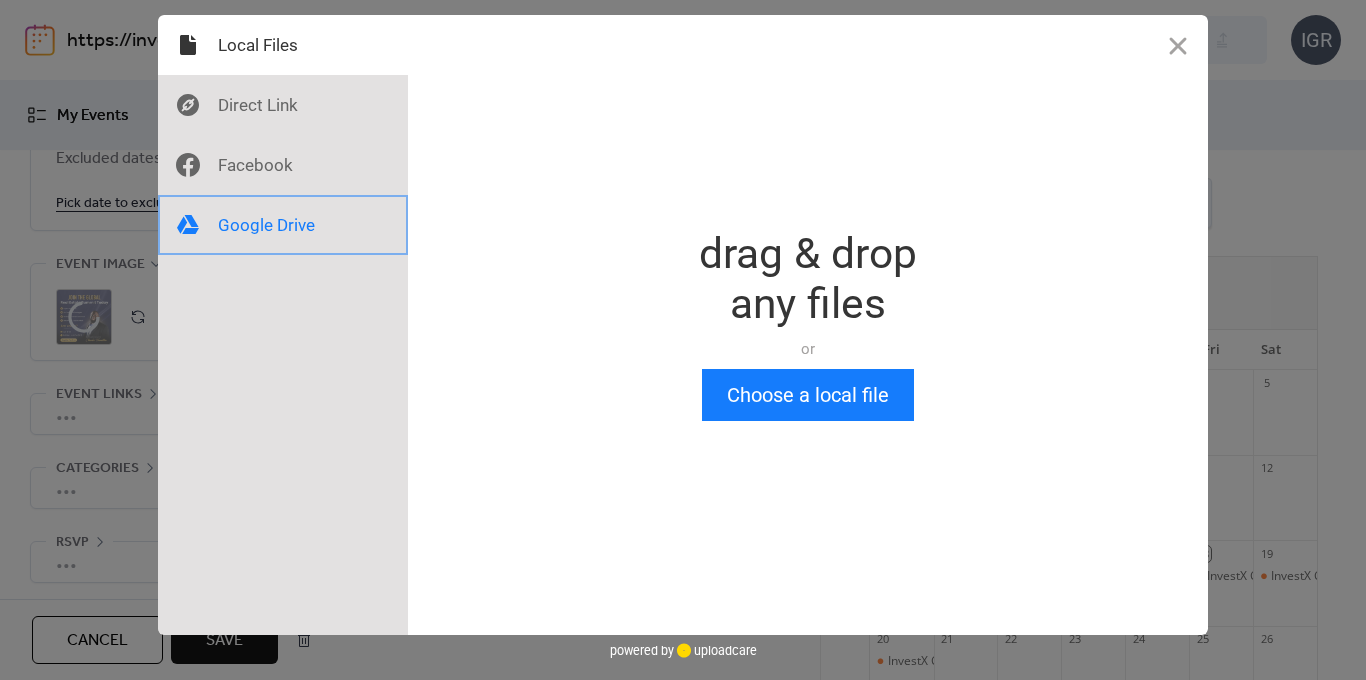 click at bounding box center [283, 225] 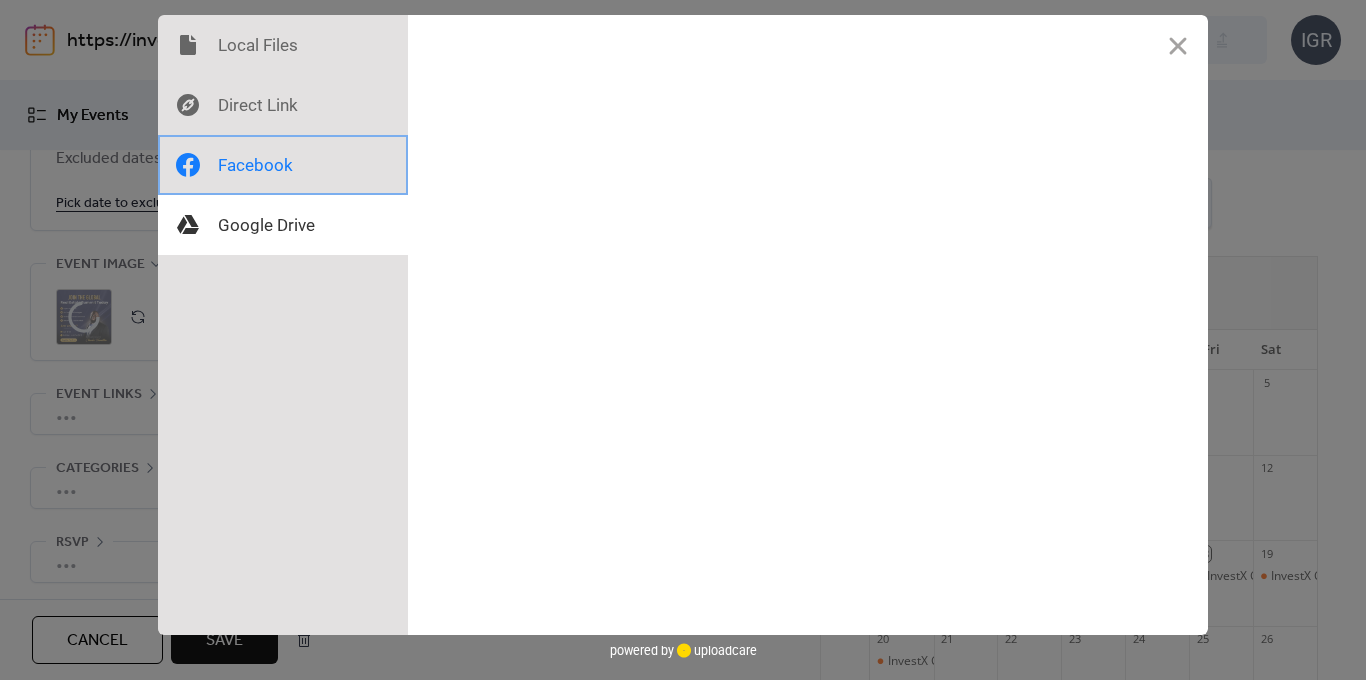 click at bounding box center [283, 165] 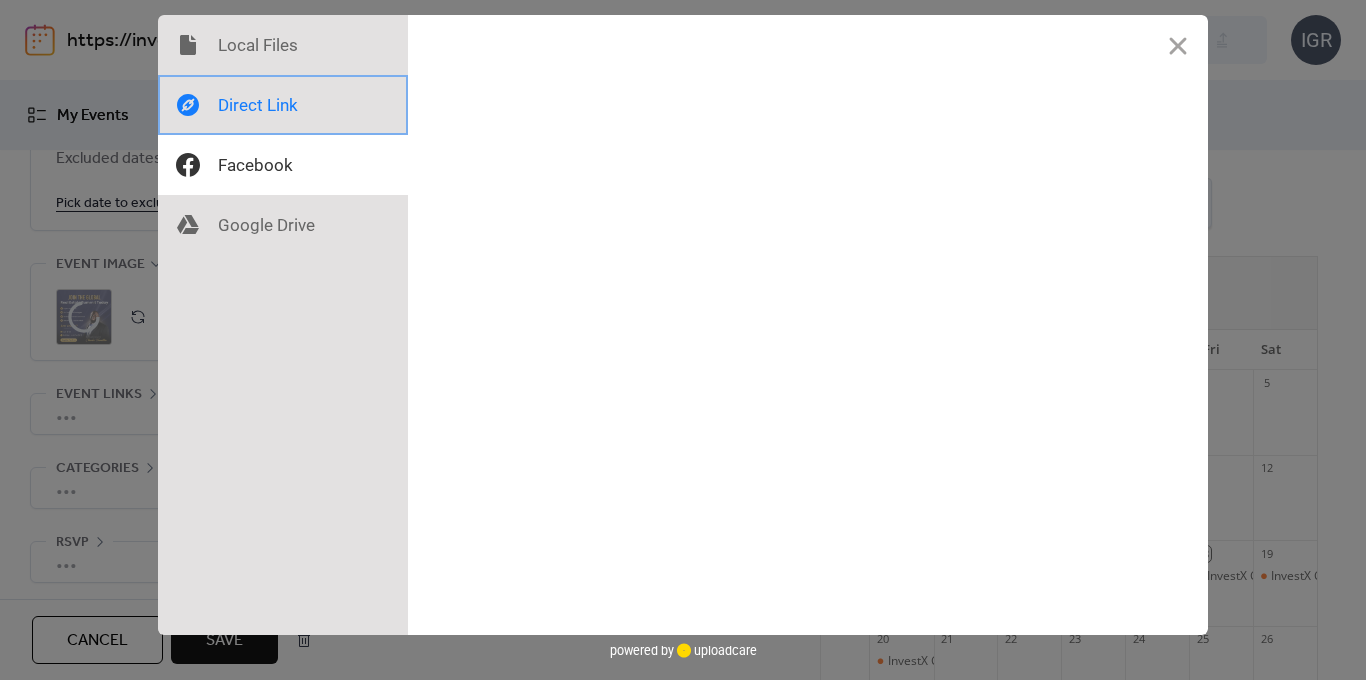click at bounding box center [283, 105] 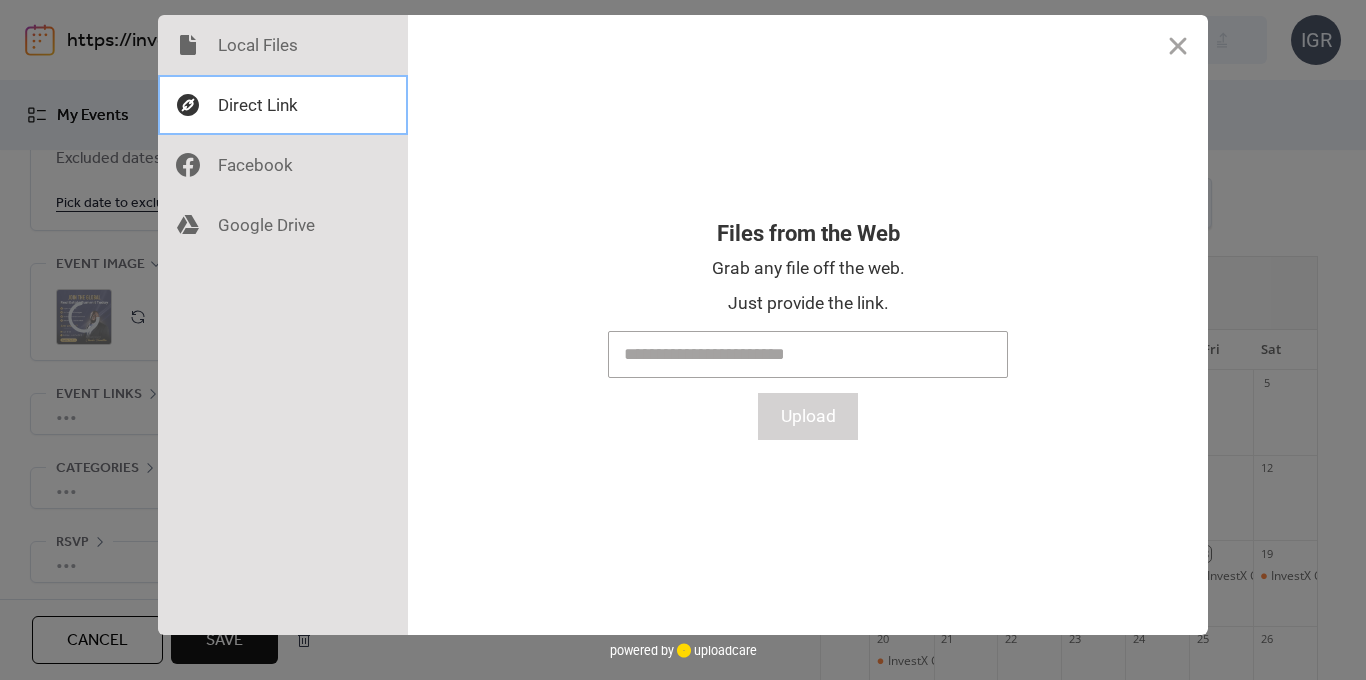 click at bounding box center [283, 105] 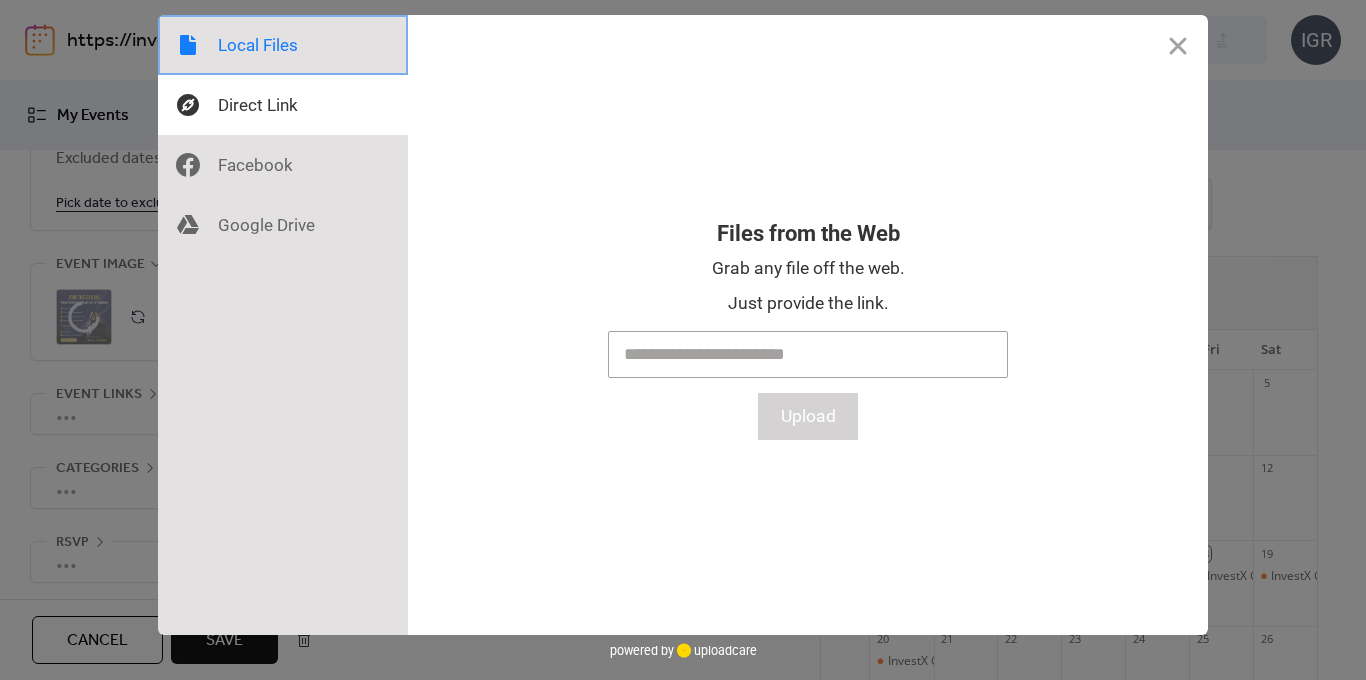 click at bounding box center [283, 45] 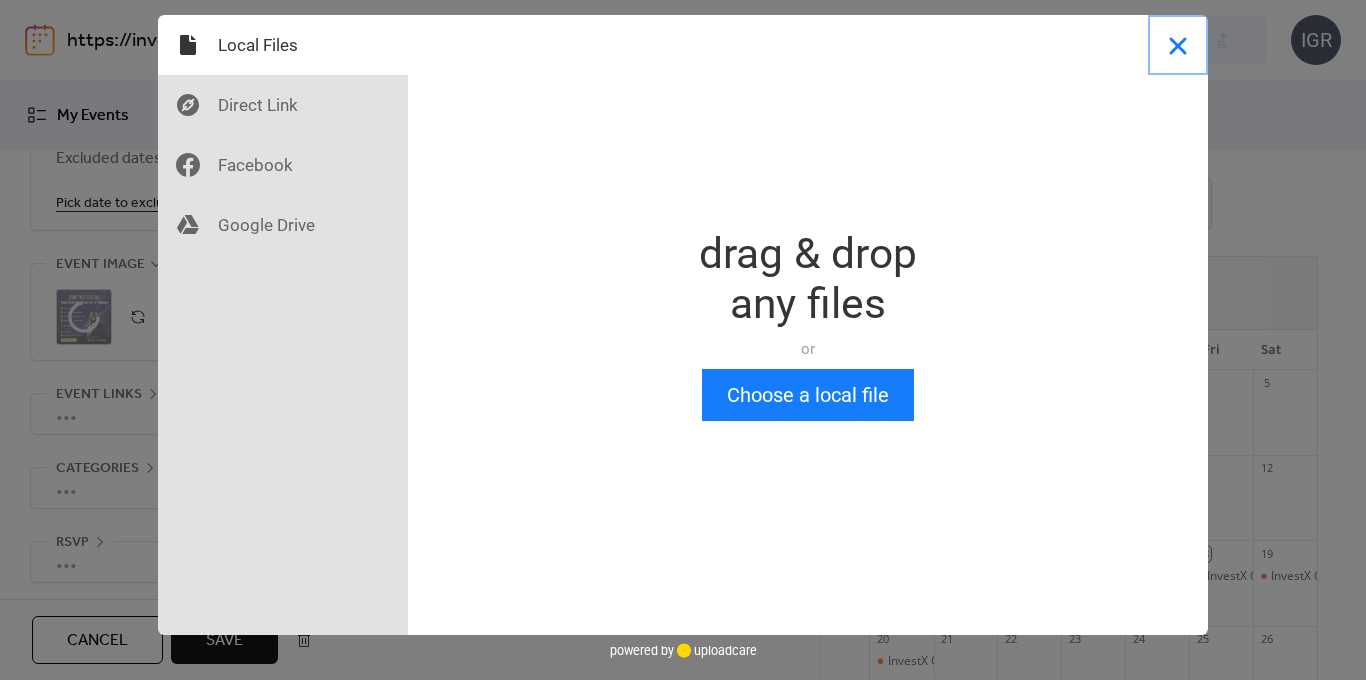 click at bounding box center [1178, 45] 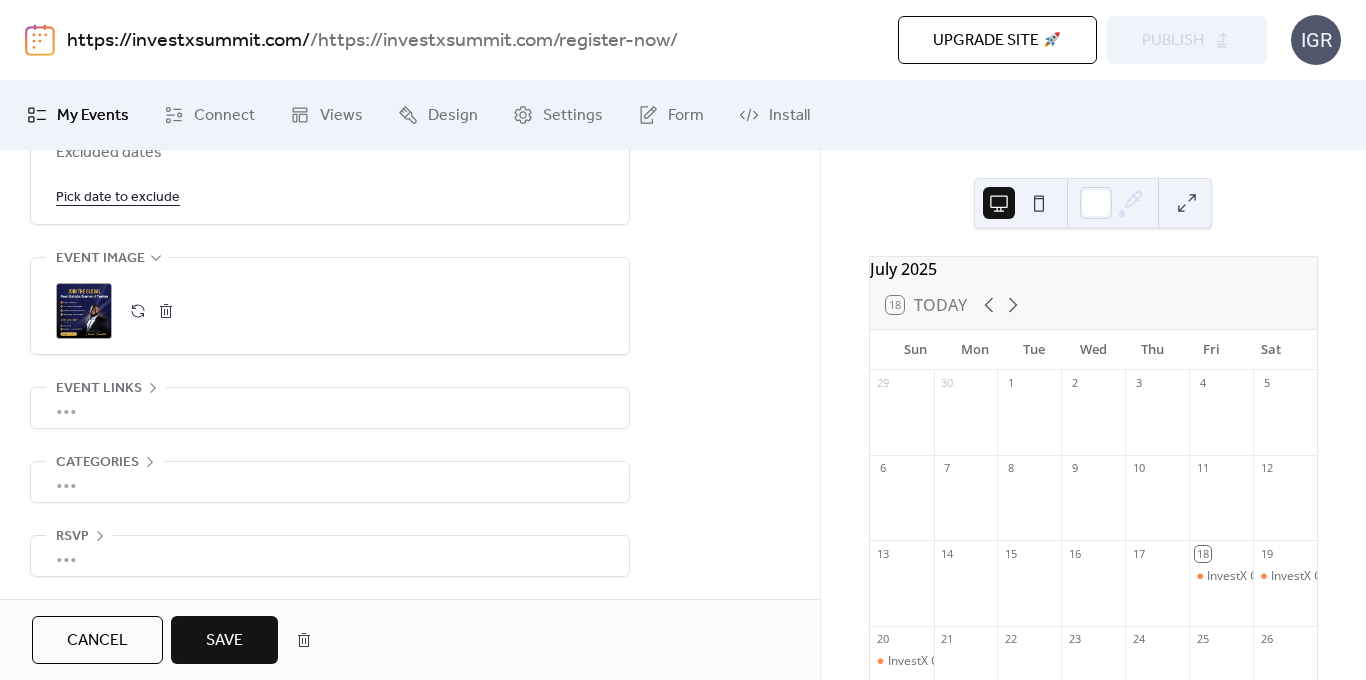 click on "Save" at bounding box center [224, 641] 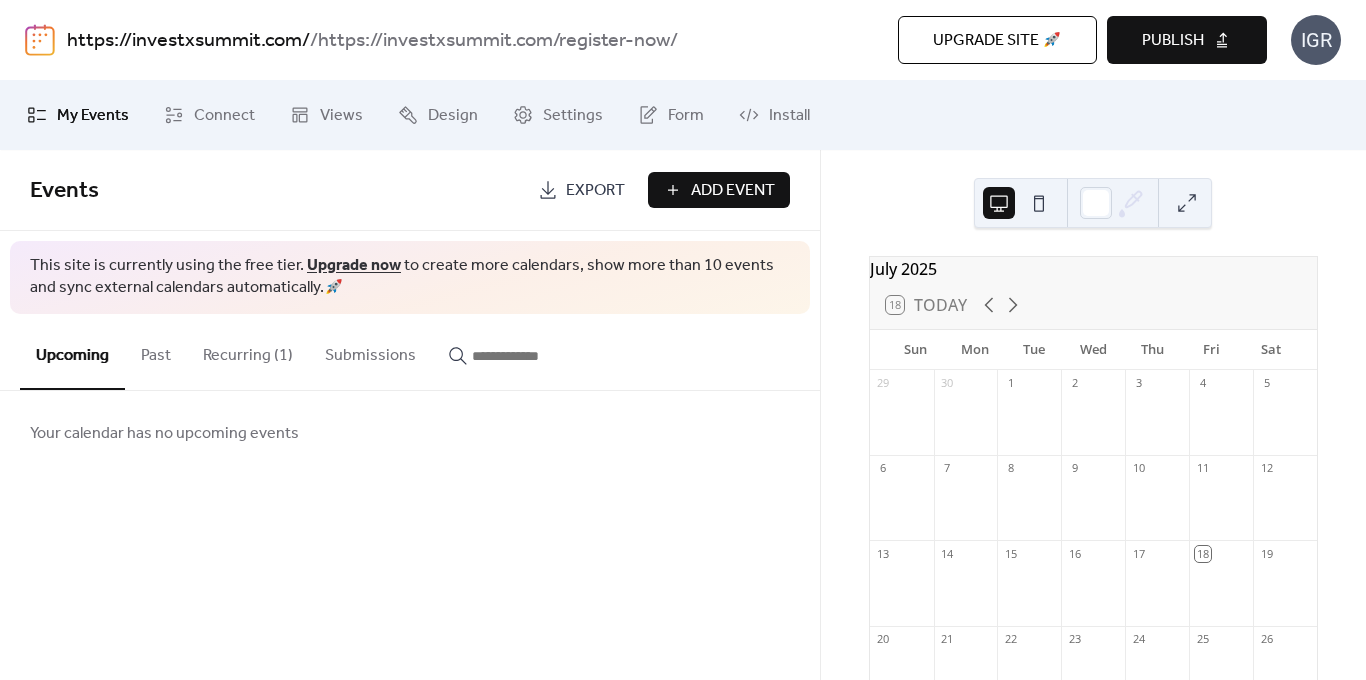 click on "Past" at bounding box center [156, 351] 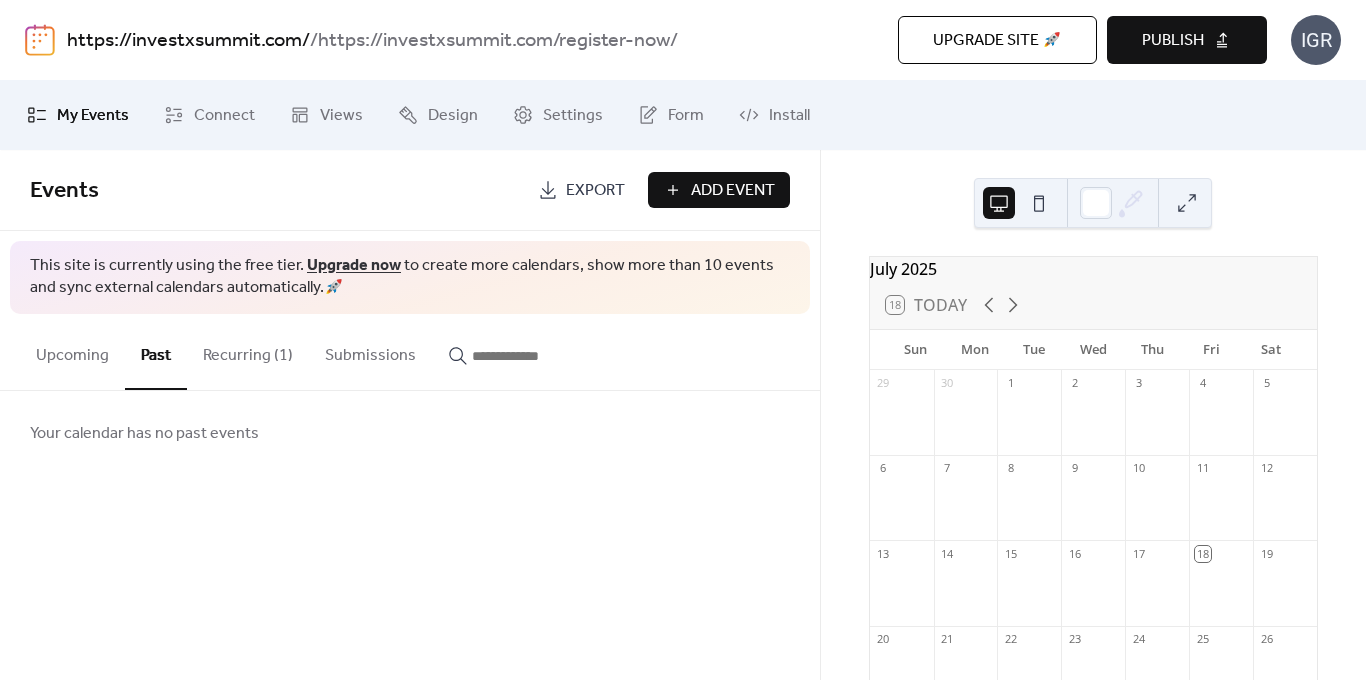 click on "Recurring (1)" at bounding box center (248, 351) 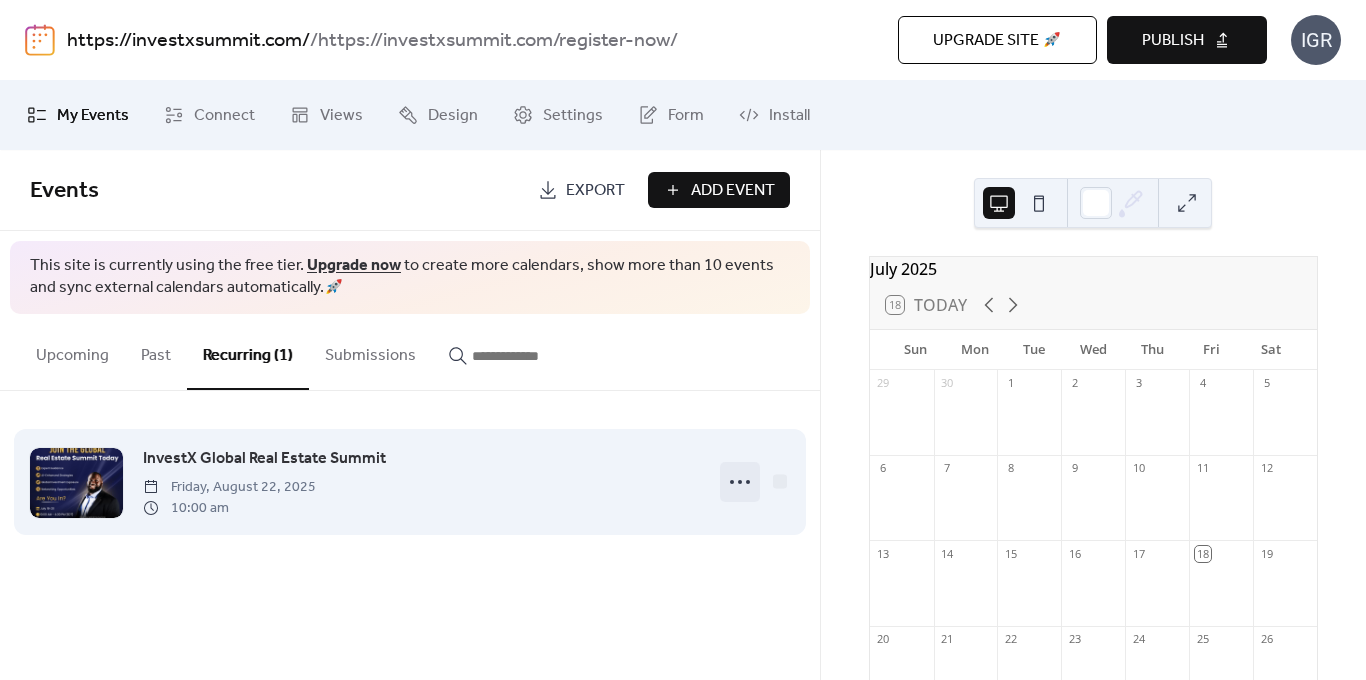 click 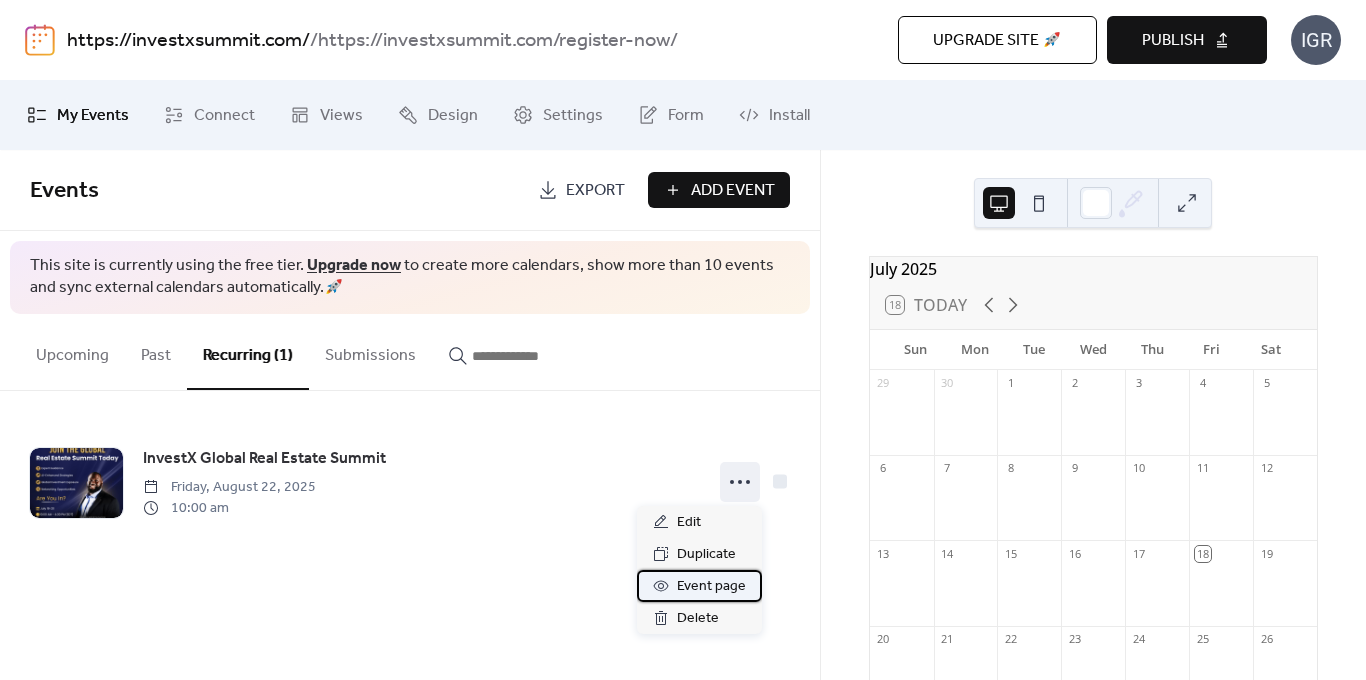 click on "Event page" at bounding box center [711, 587] 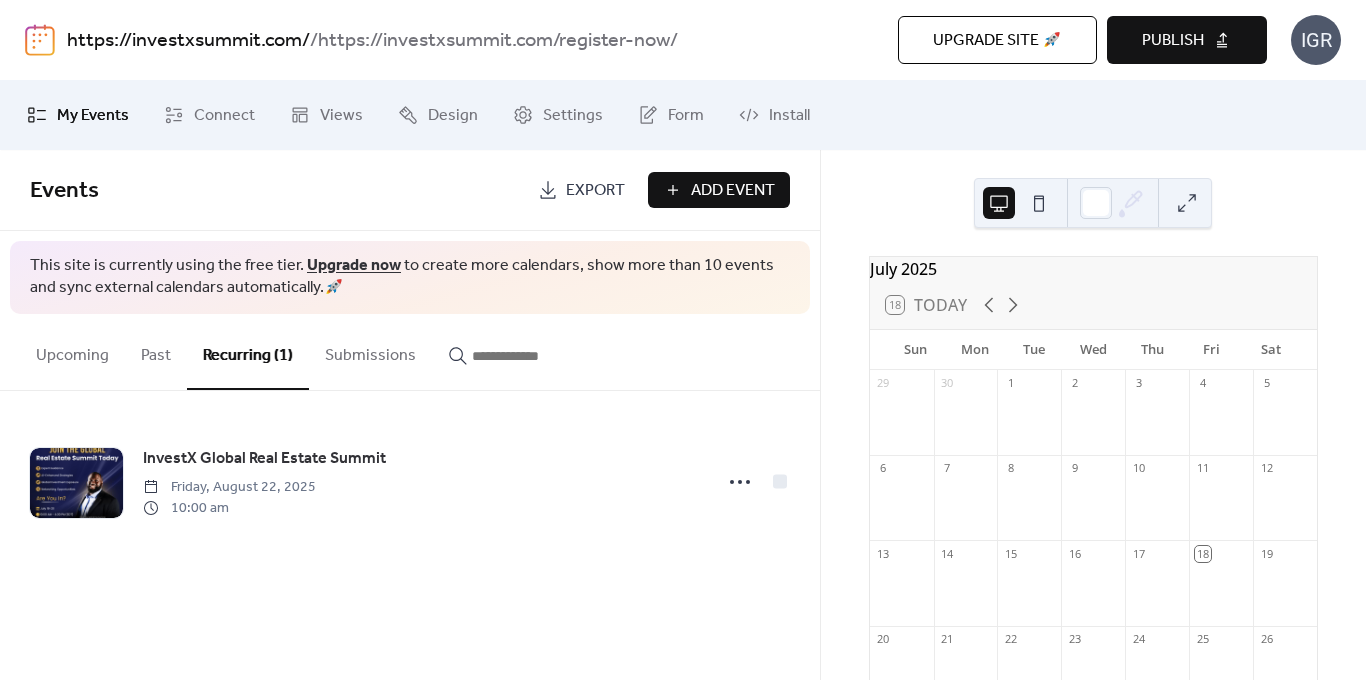 click at bounding box center (1039, 203) 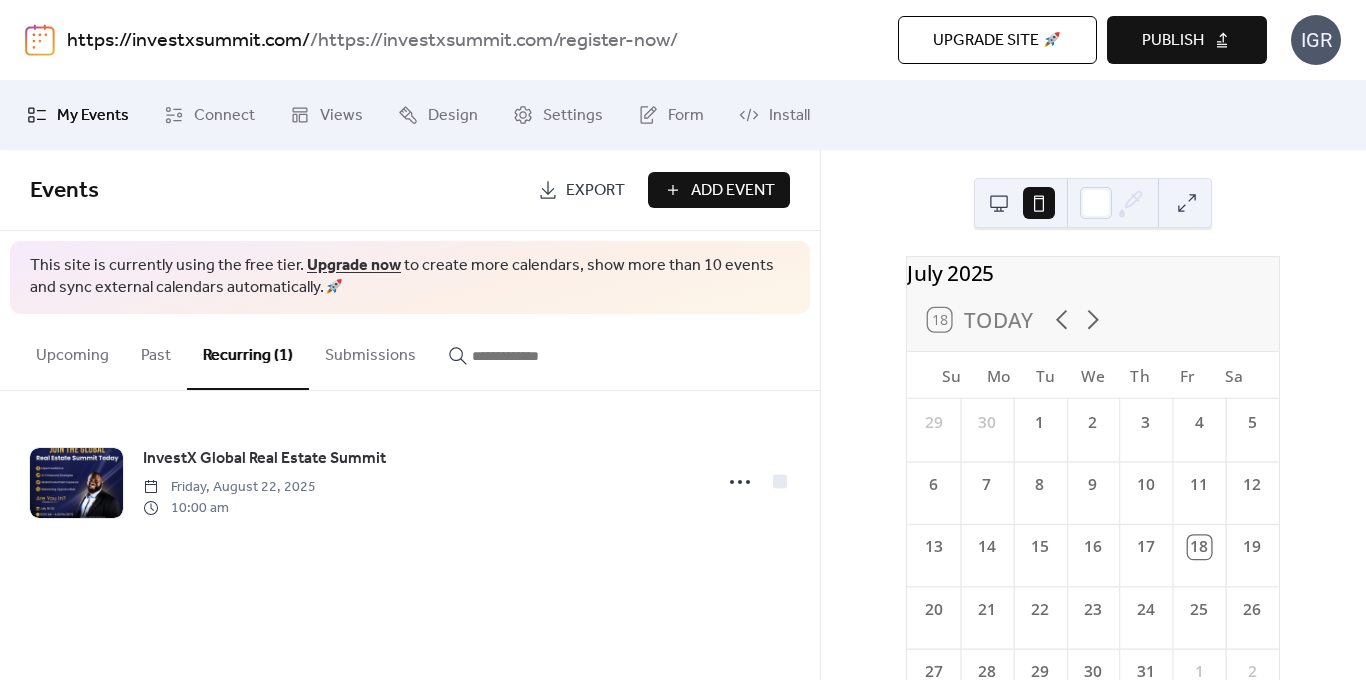 click at bounding box center (999, 203) 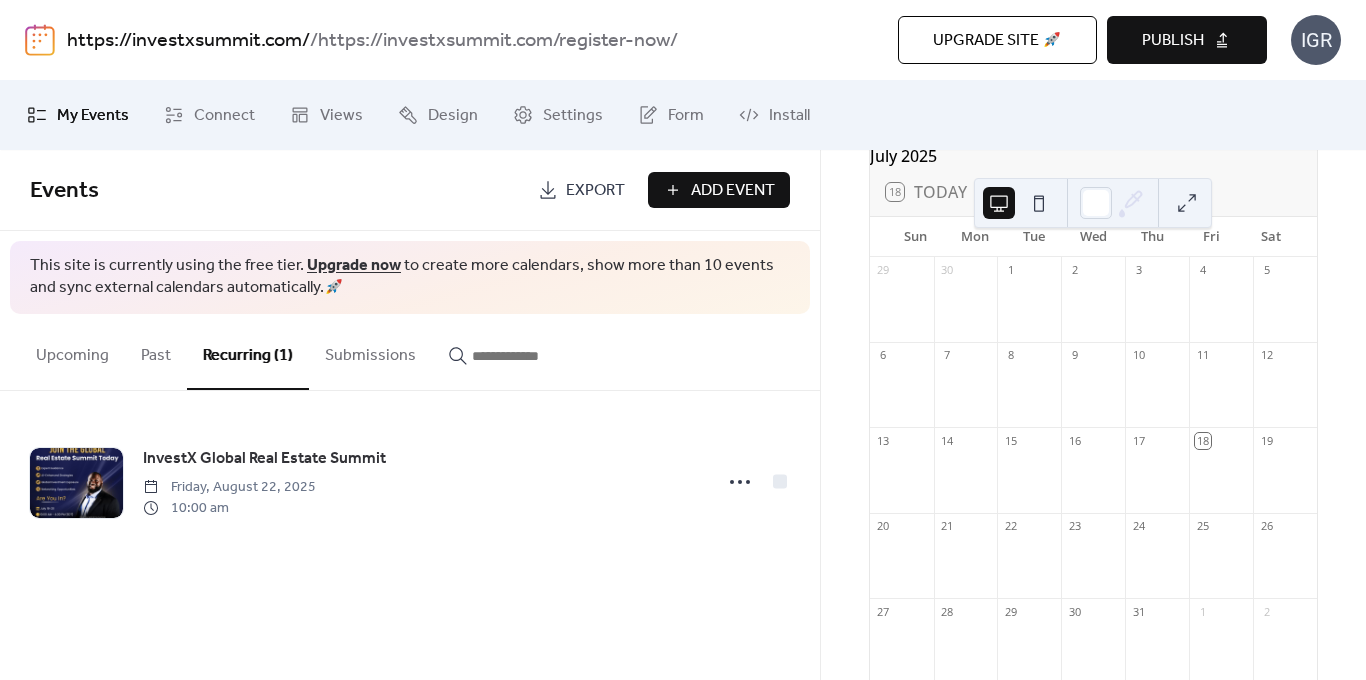 scroll, scrollTop: 0, scrollLeft: 0, axis: both 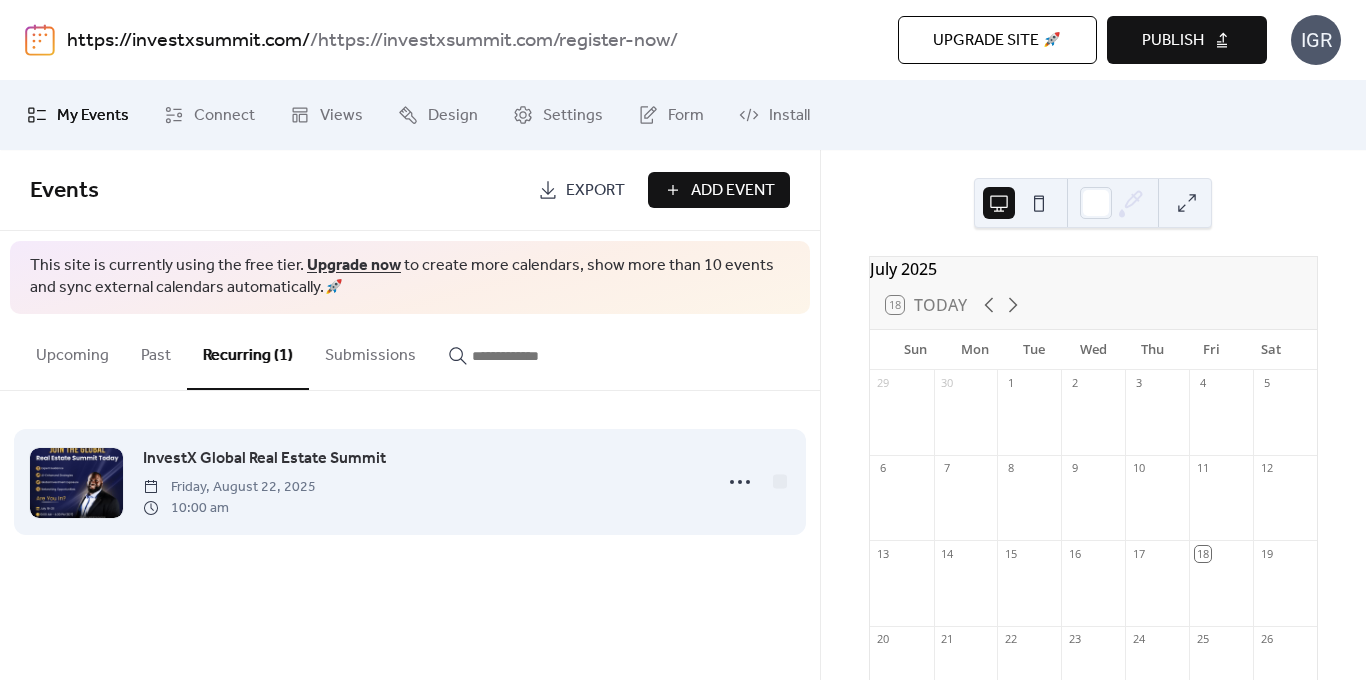 click on "InvestX Global Real Estate Summit" at bounding box center (264, 459) 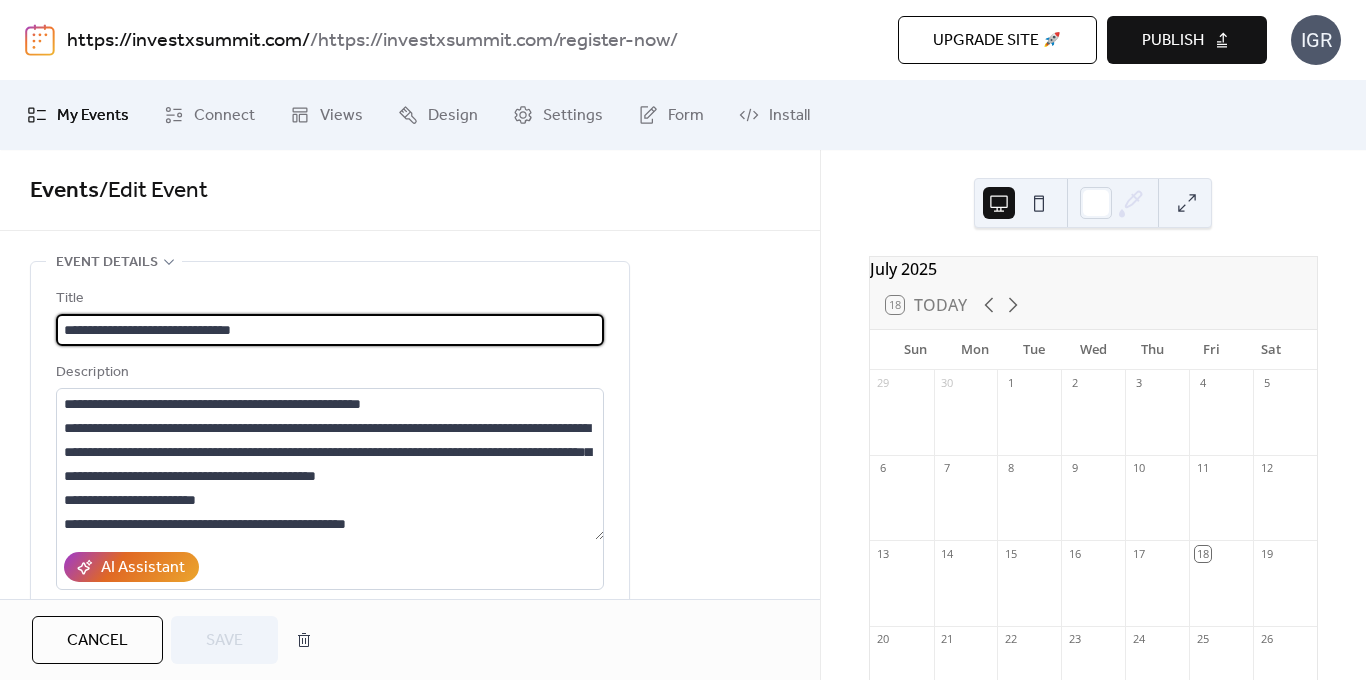 type on "**********" 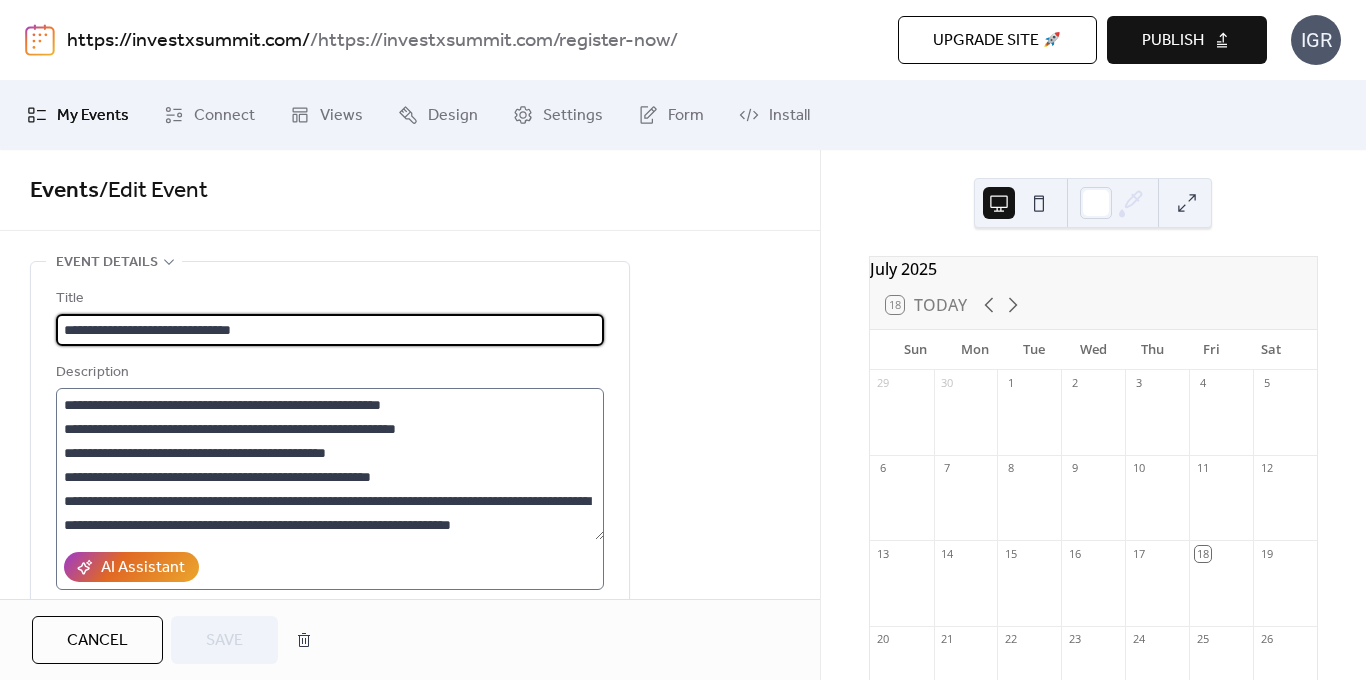 scroll, scrollTop: 192, scrollLeft: 0, axis: vertical 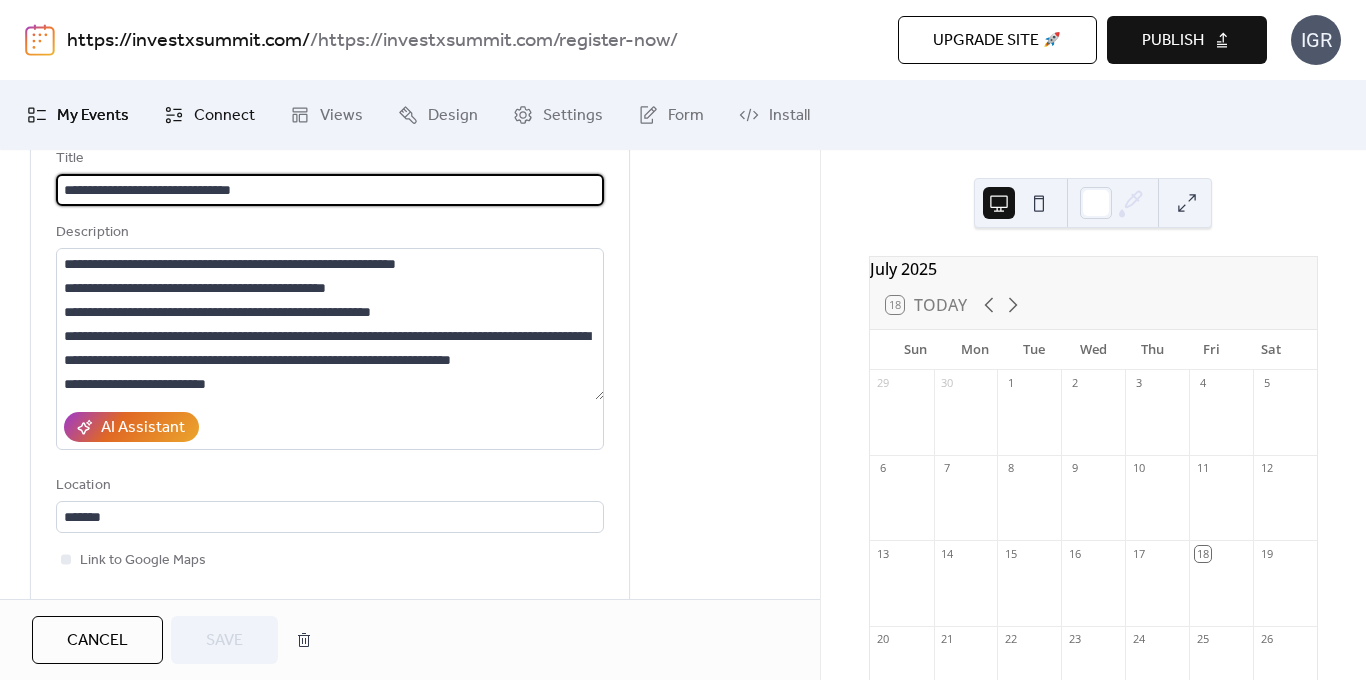 click on "Connect" at bounding box center (224, 116) 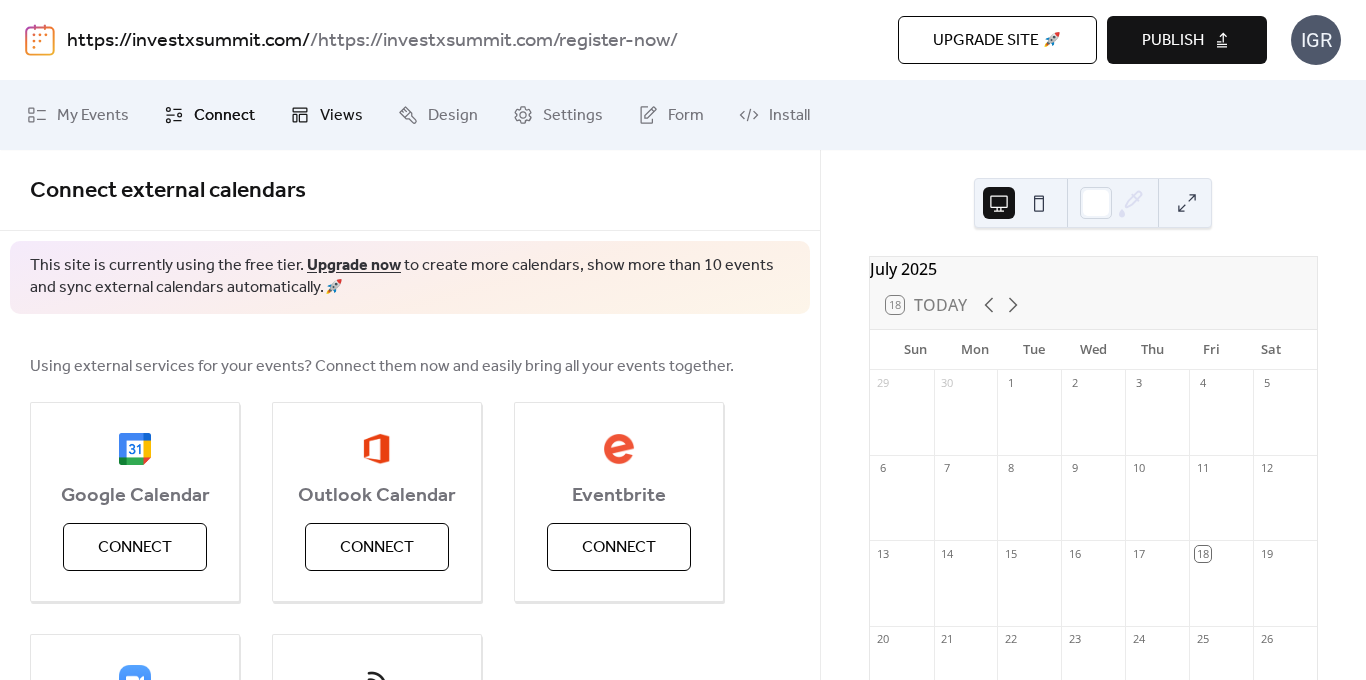 click on "Views" at bounding box center (341, 116) 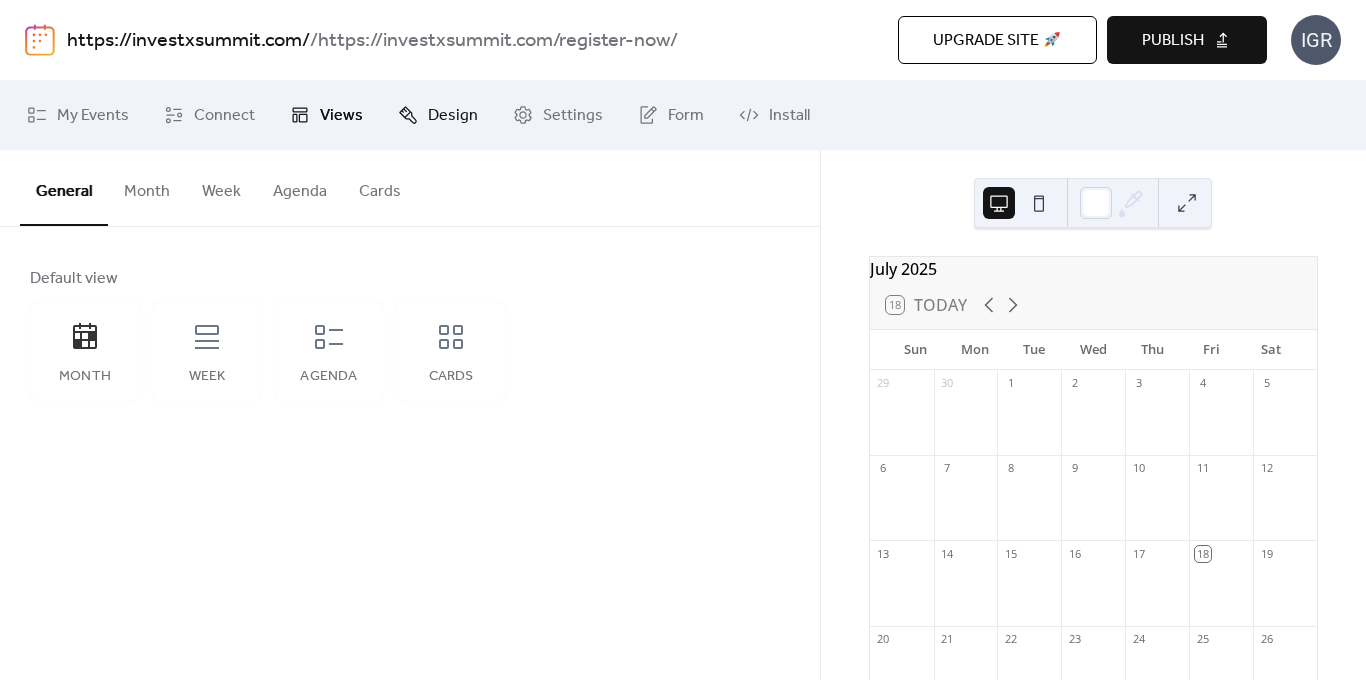 click on "Design" at bounding box center [438, 115] 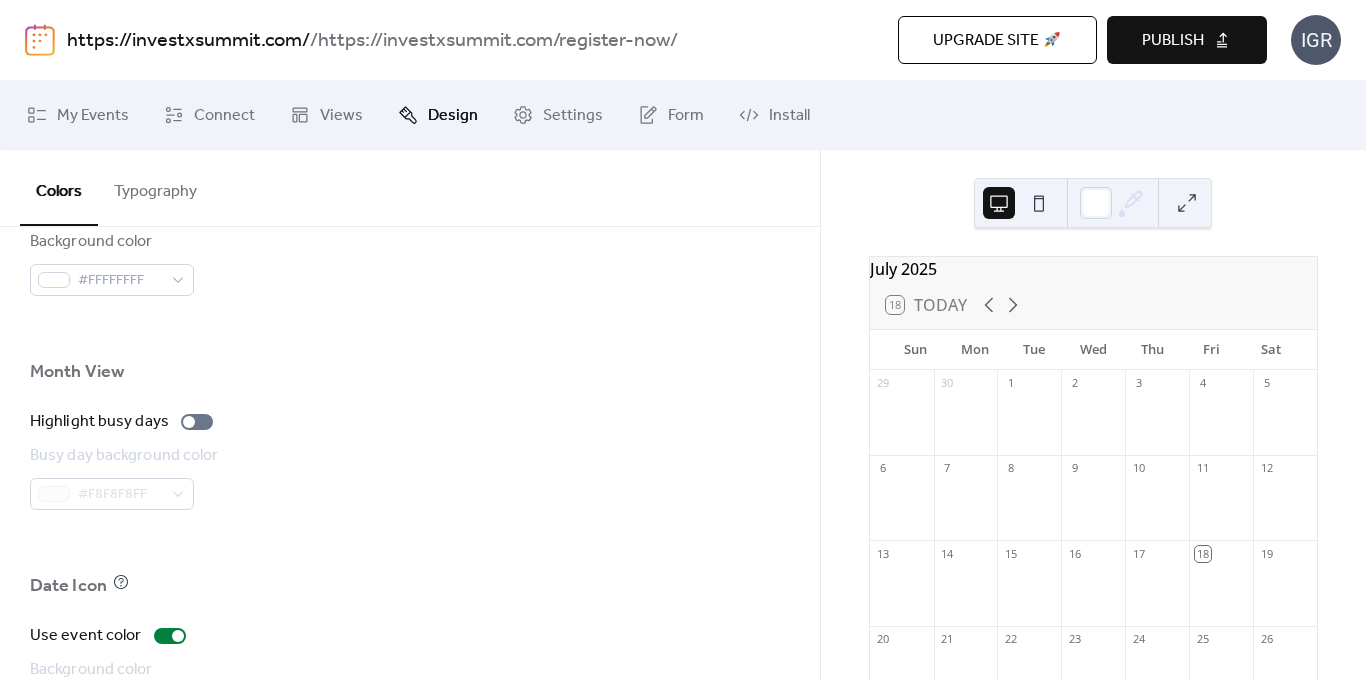scroll, scrollTop: 1485, scrollLeft: 0, axis: vertical 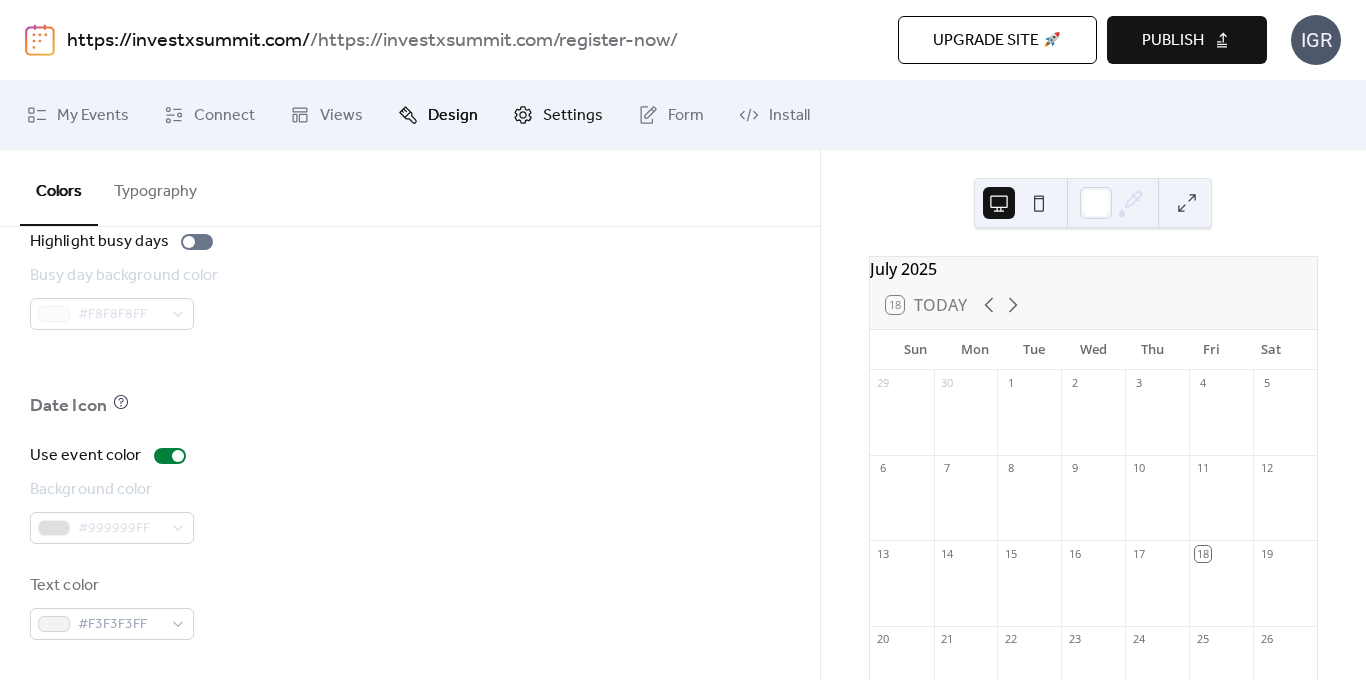 click on "Settings" at bounding box center [573, 116] 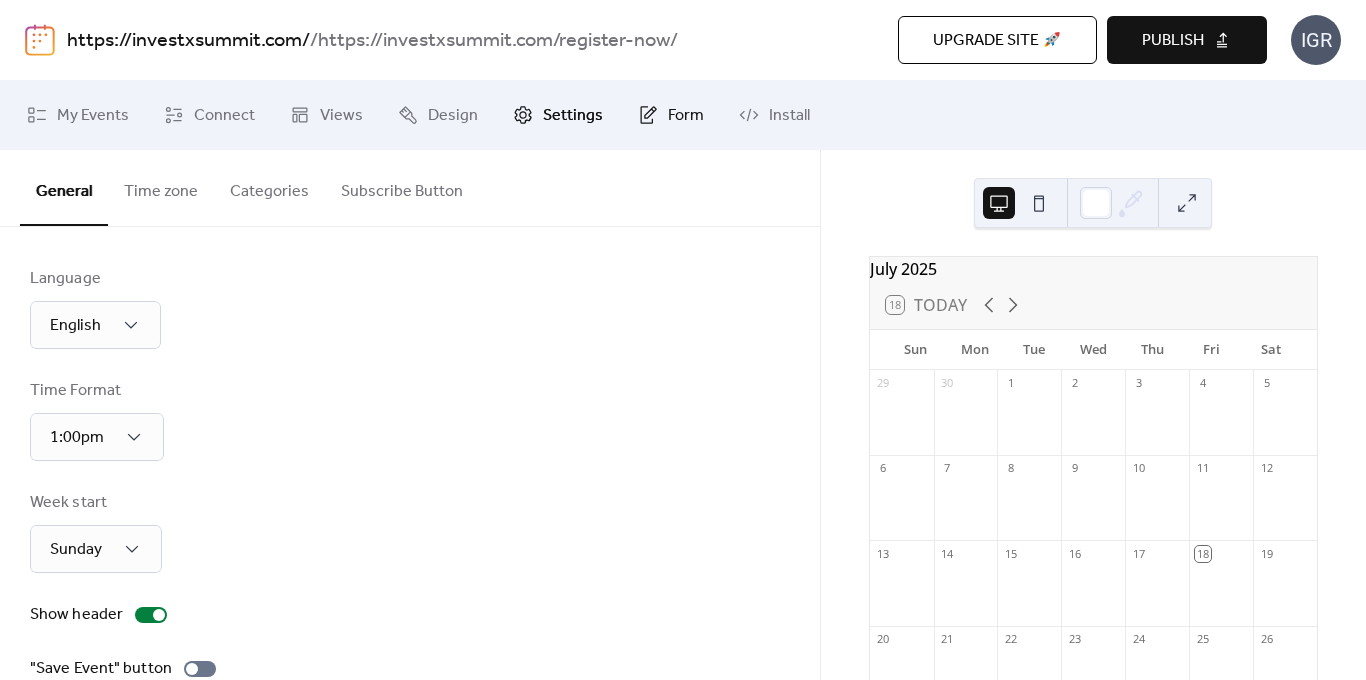 click on "Form" at bounding box center (671, 115) 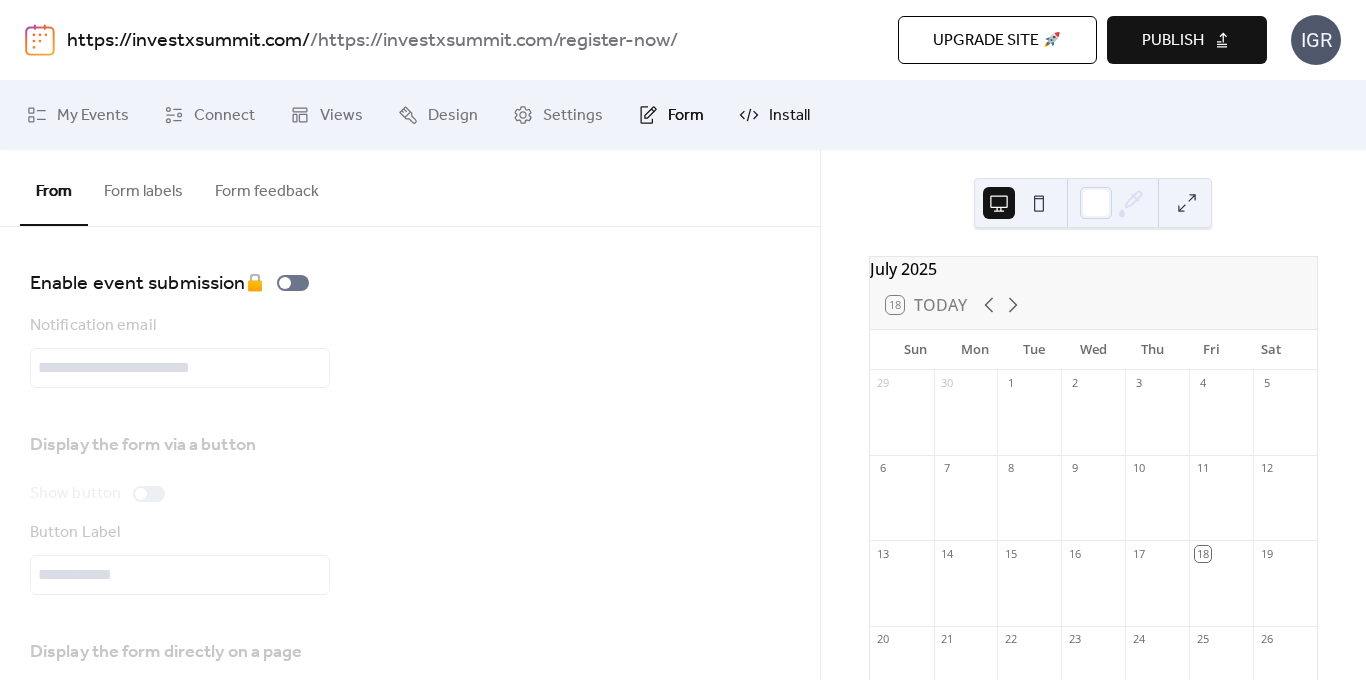 click on "Install" at bounding box center [774, 115] 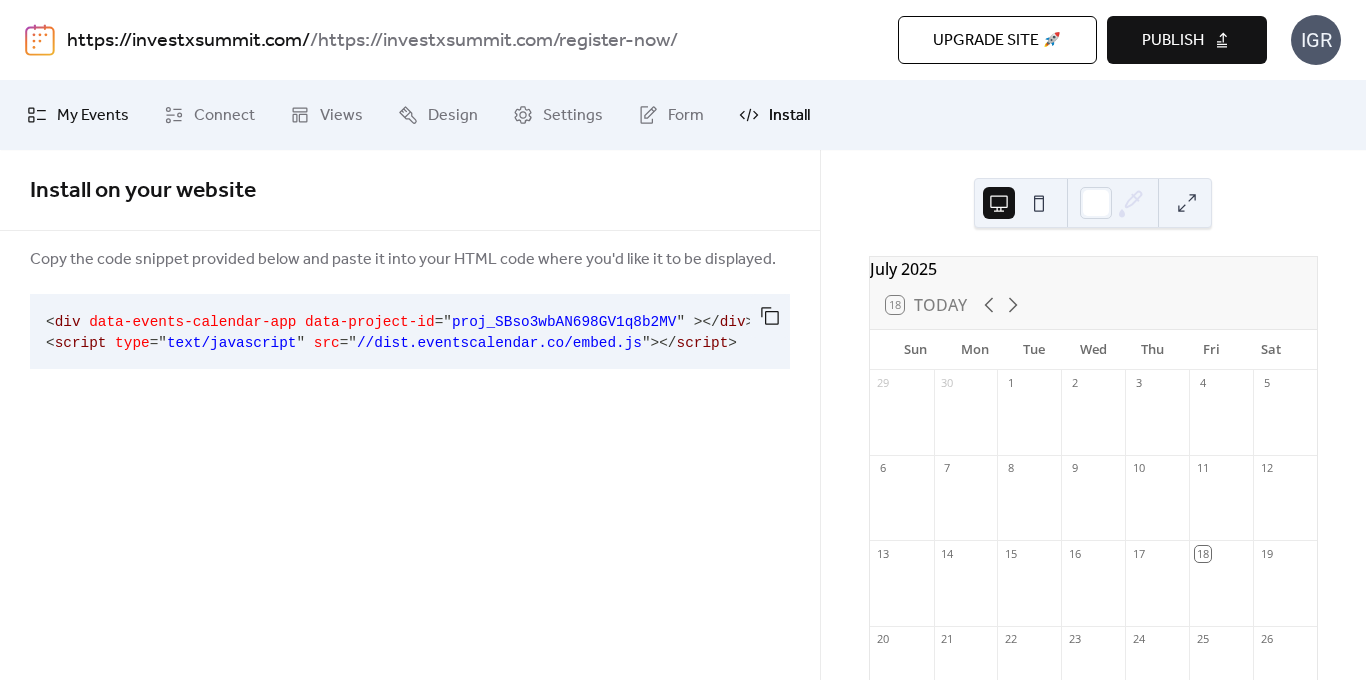 click on "My Events" at bounding box center [93, 116] 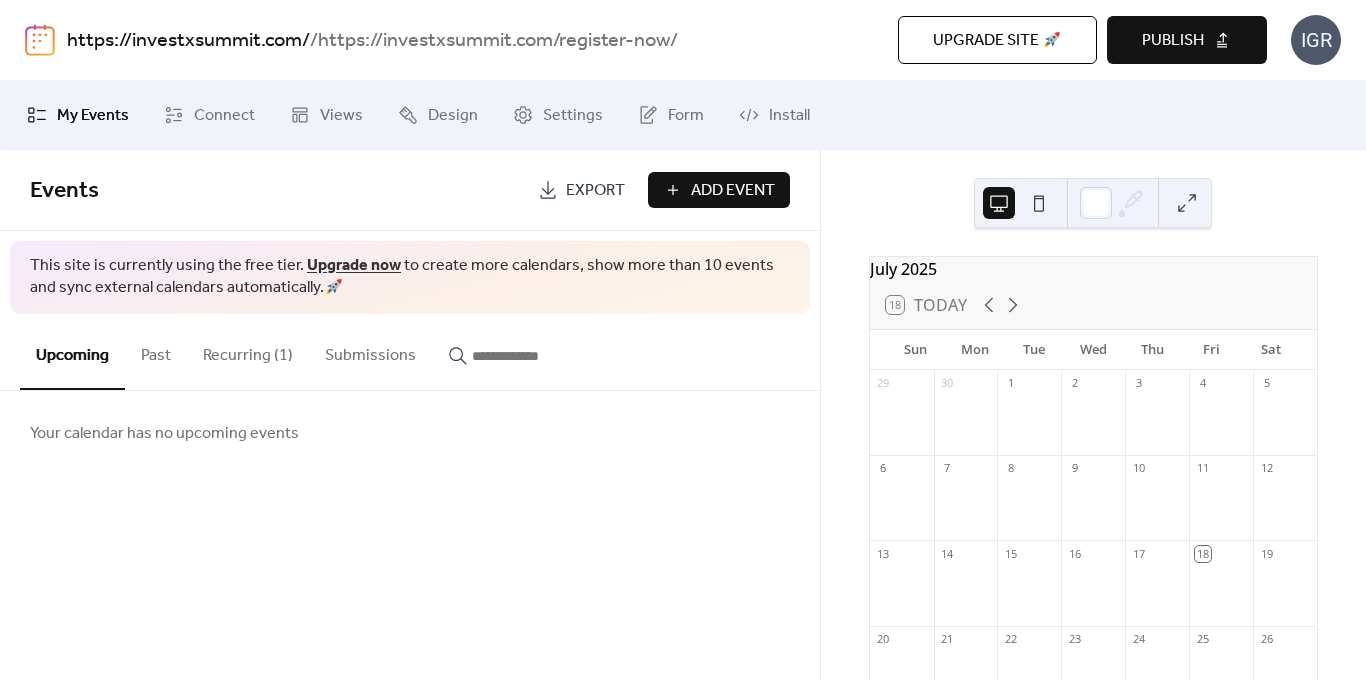 click on "Submissions" at bounding box center [370, 351] 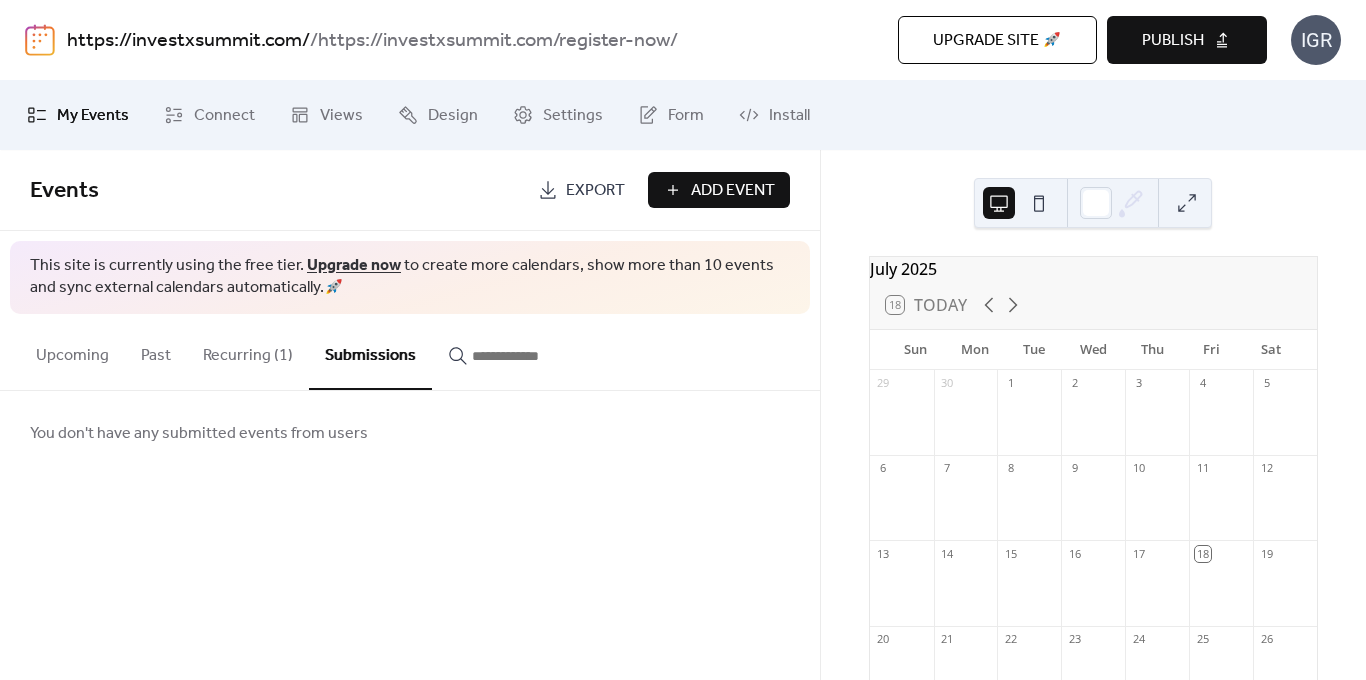 click on "Recurring (1)" at bounding box center (248, 351) 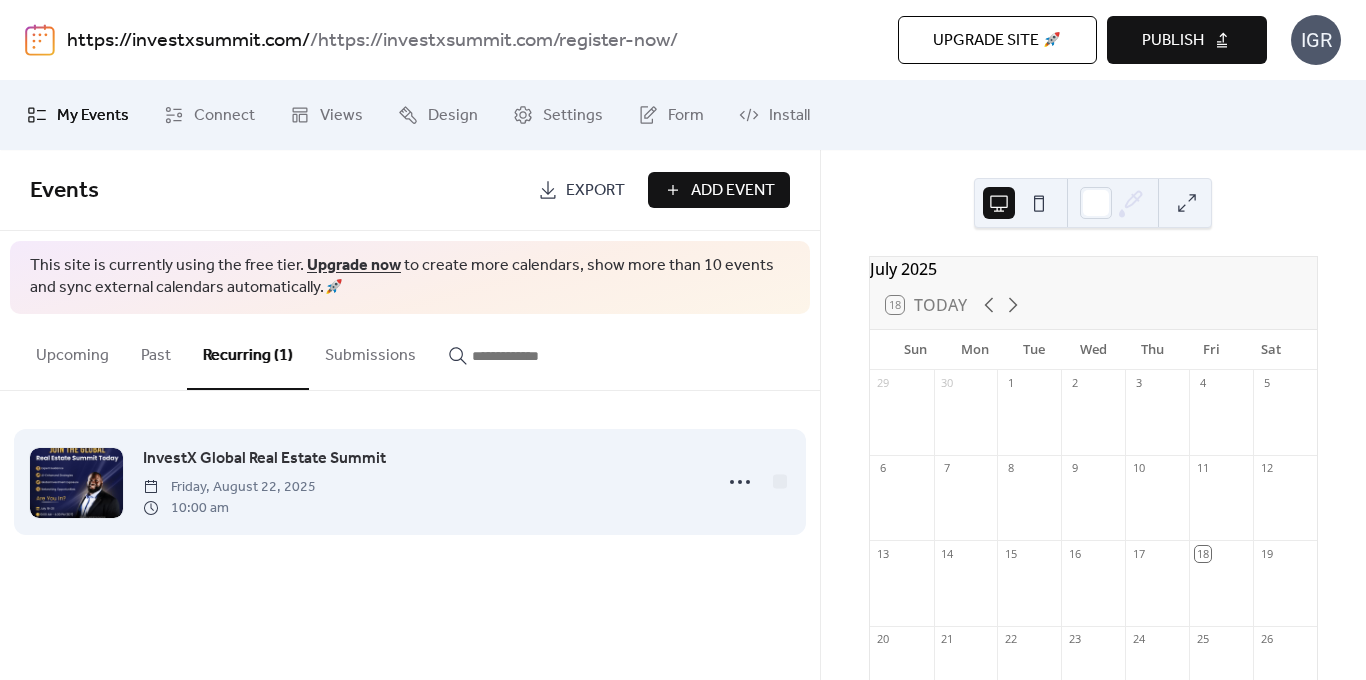 click on "Friday, August 22, 2025" at bounding box center [229, 487] 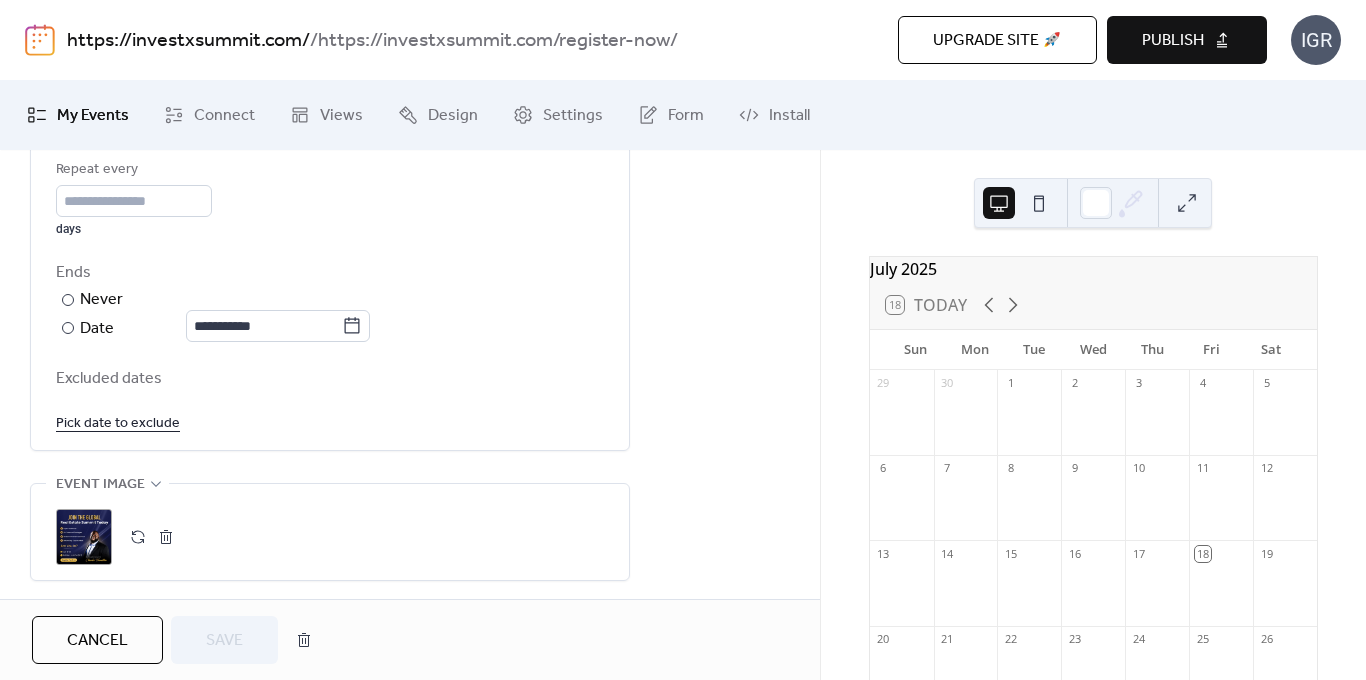 scroll, scrollTop: 997, scrollLeft: 0, axis: vertical 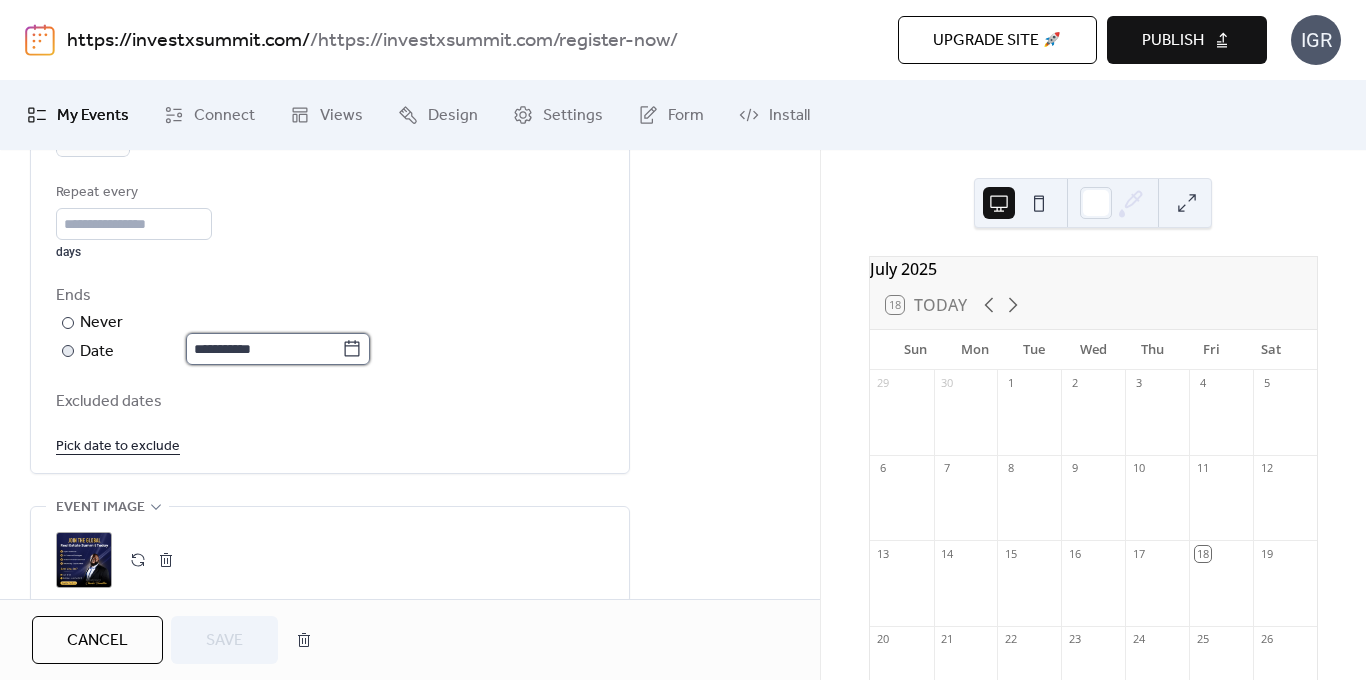 click on "**********" at bounding box center (264, 349) 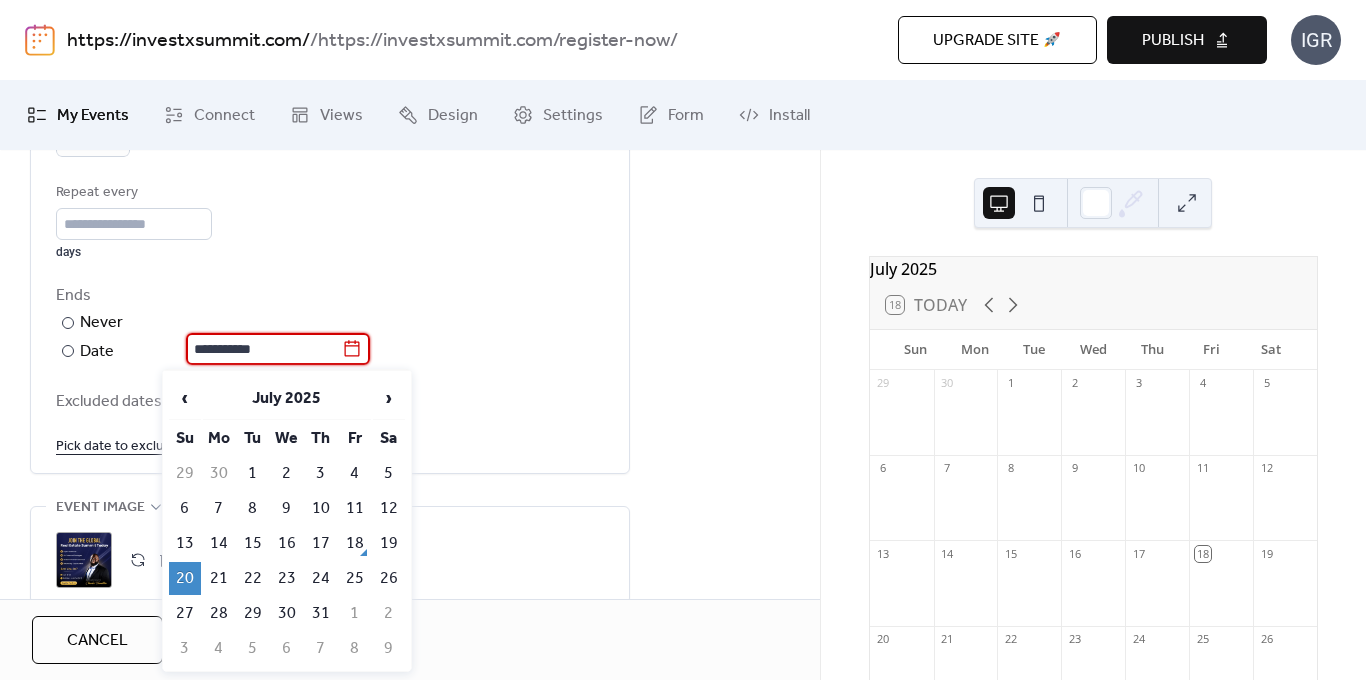 click on "Ends" at bounding box center (328, 296) 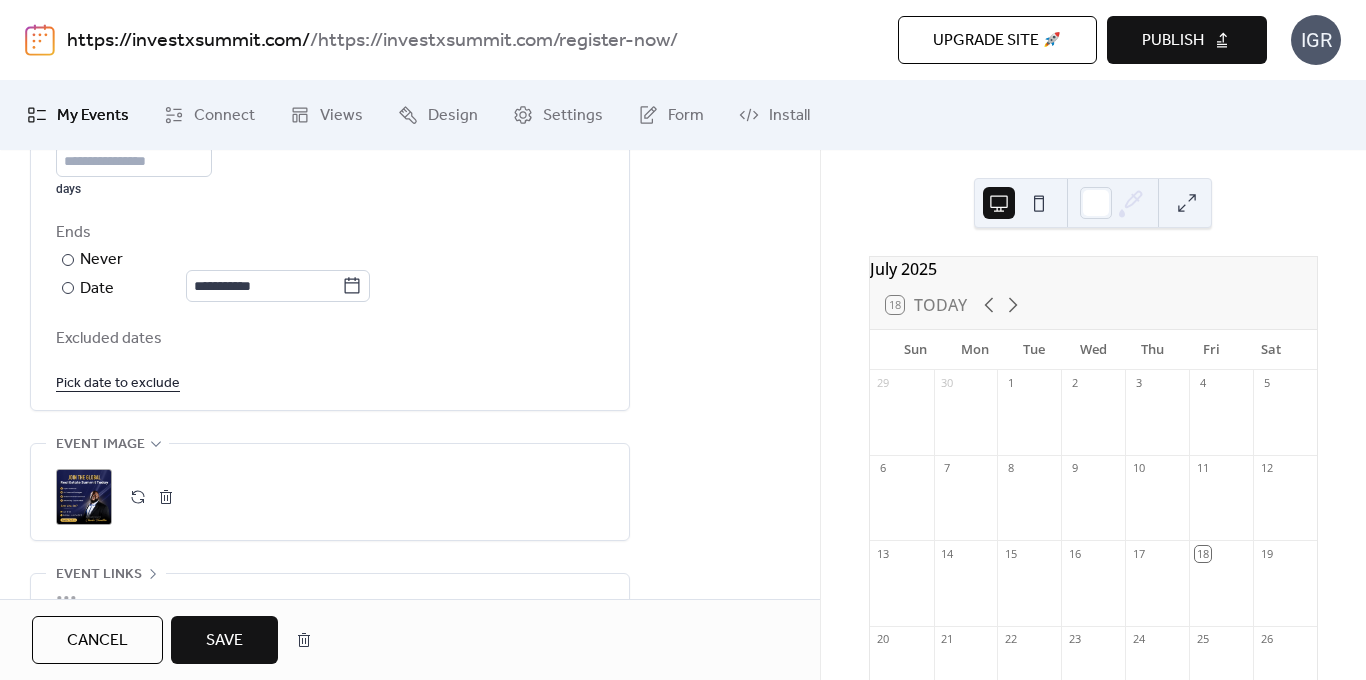 scroll, scrollTop: 1050, scrollLeft: 0, axis: vertical 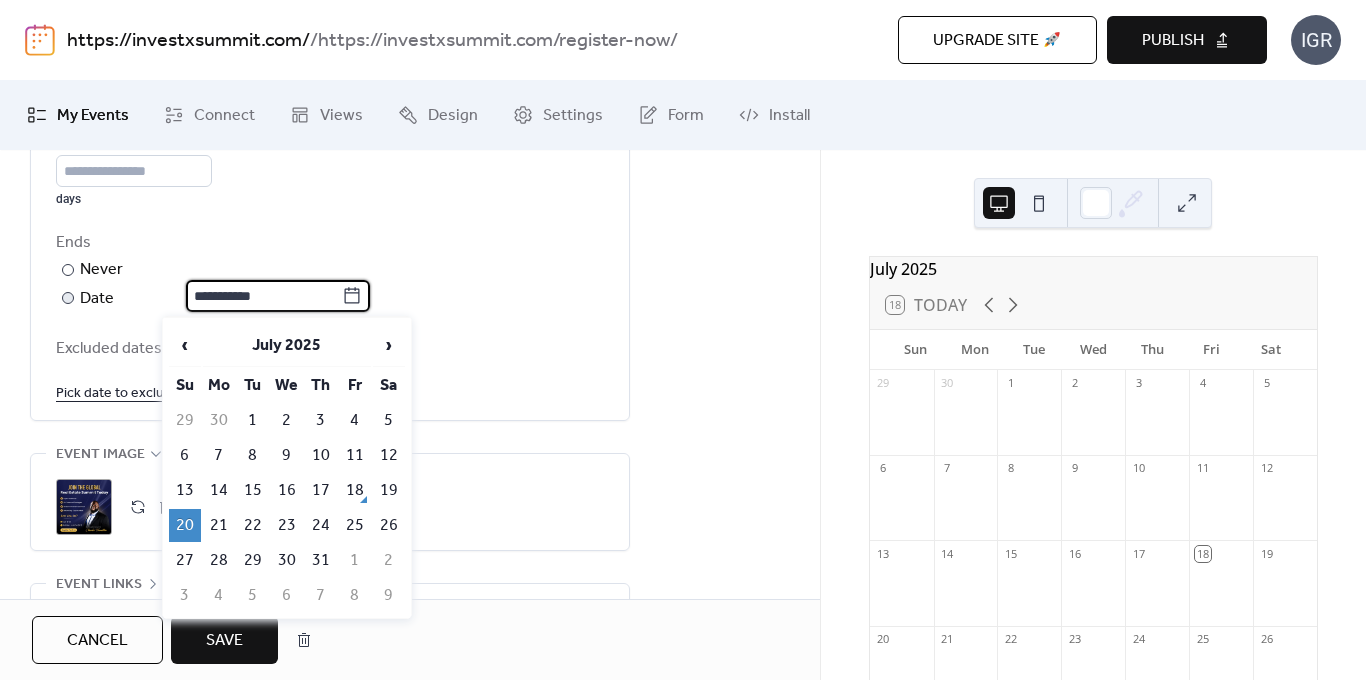 click on "**********" at bounding box center (264, 296) 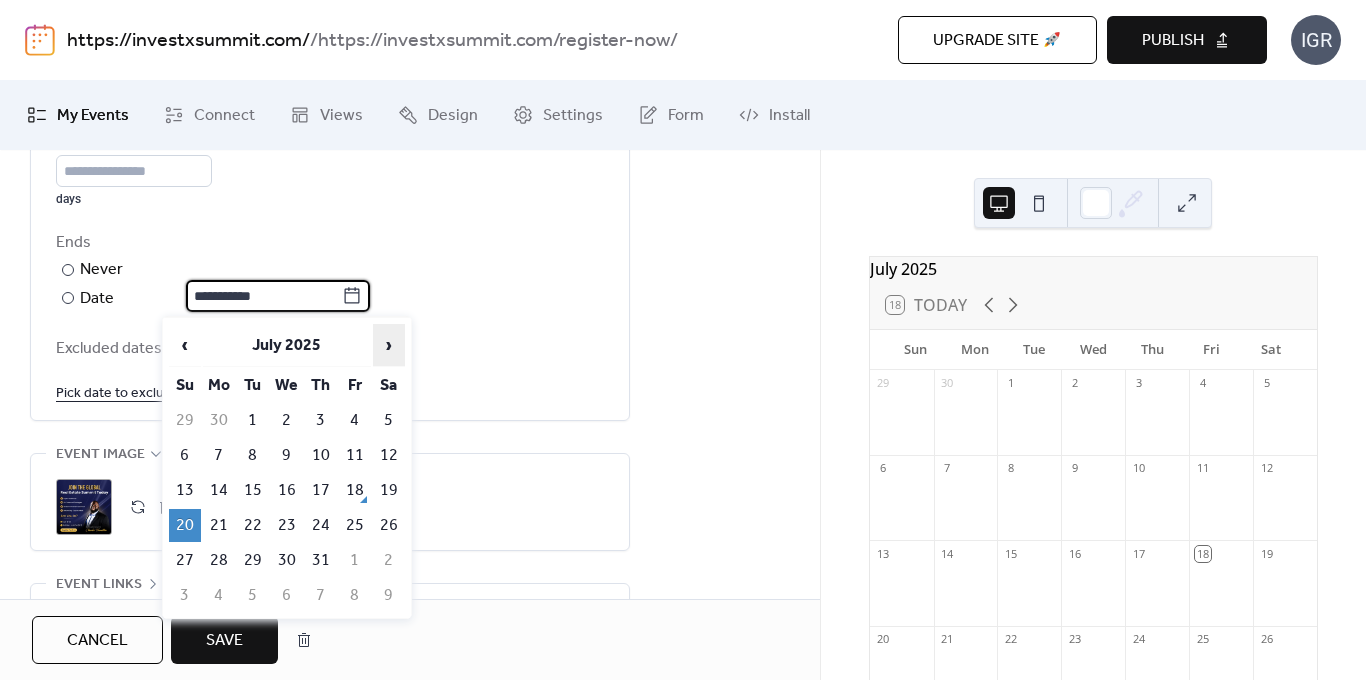 click on "›" at bounding box center (389, 345) 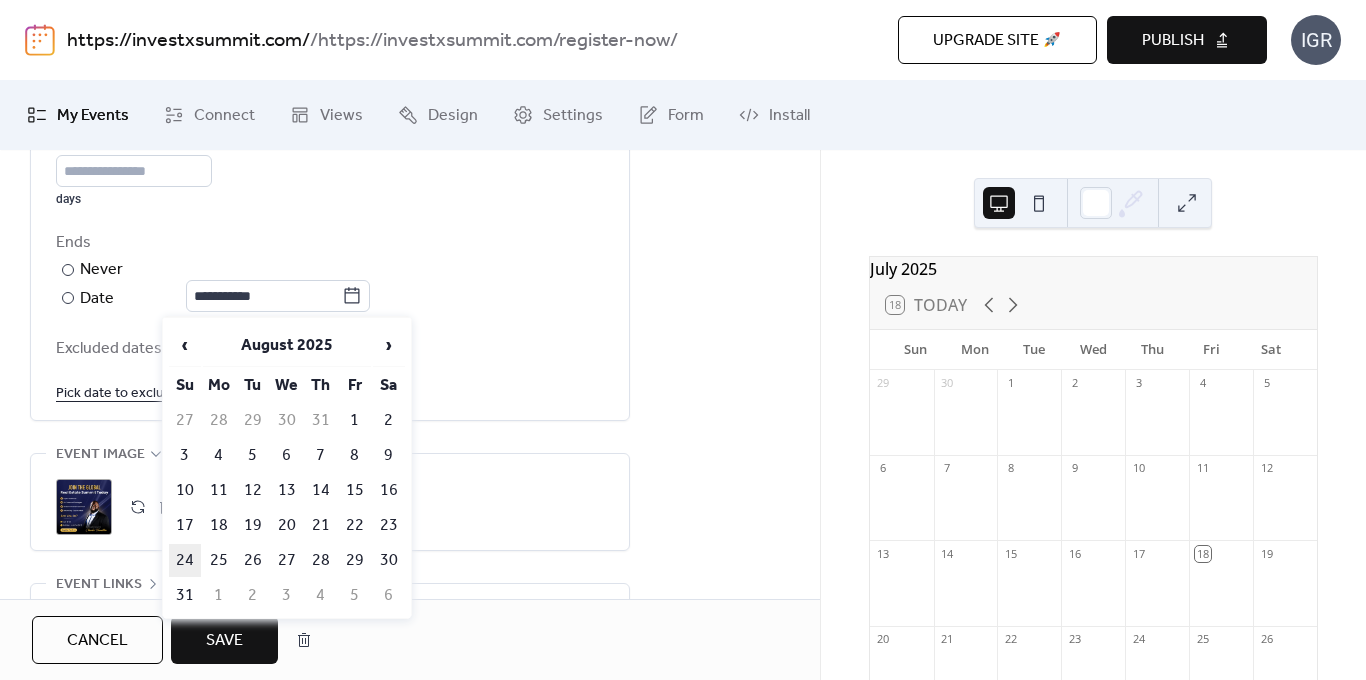 click on "24" at bounding box center [185, 560] 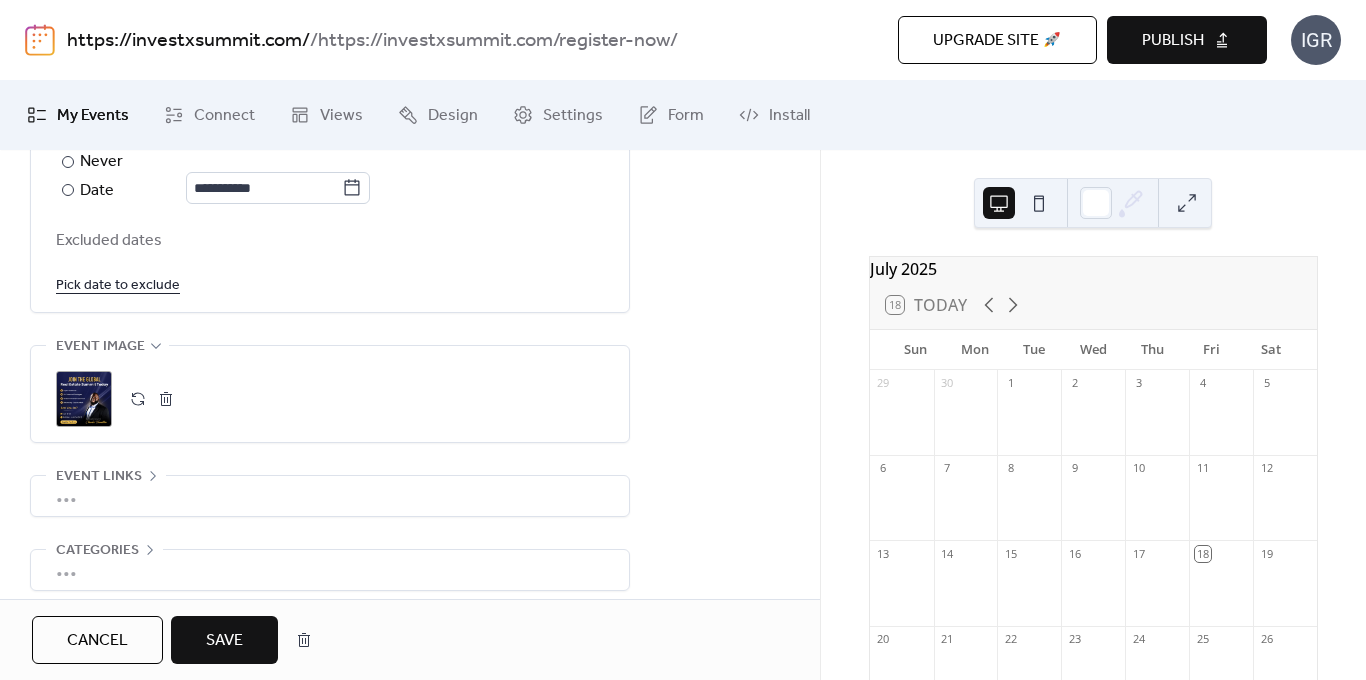 scroll, scrollTop: 1250, scrollLeft: 0, axis: vertical 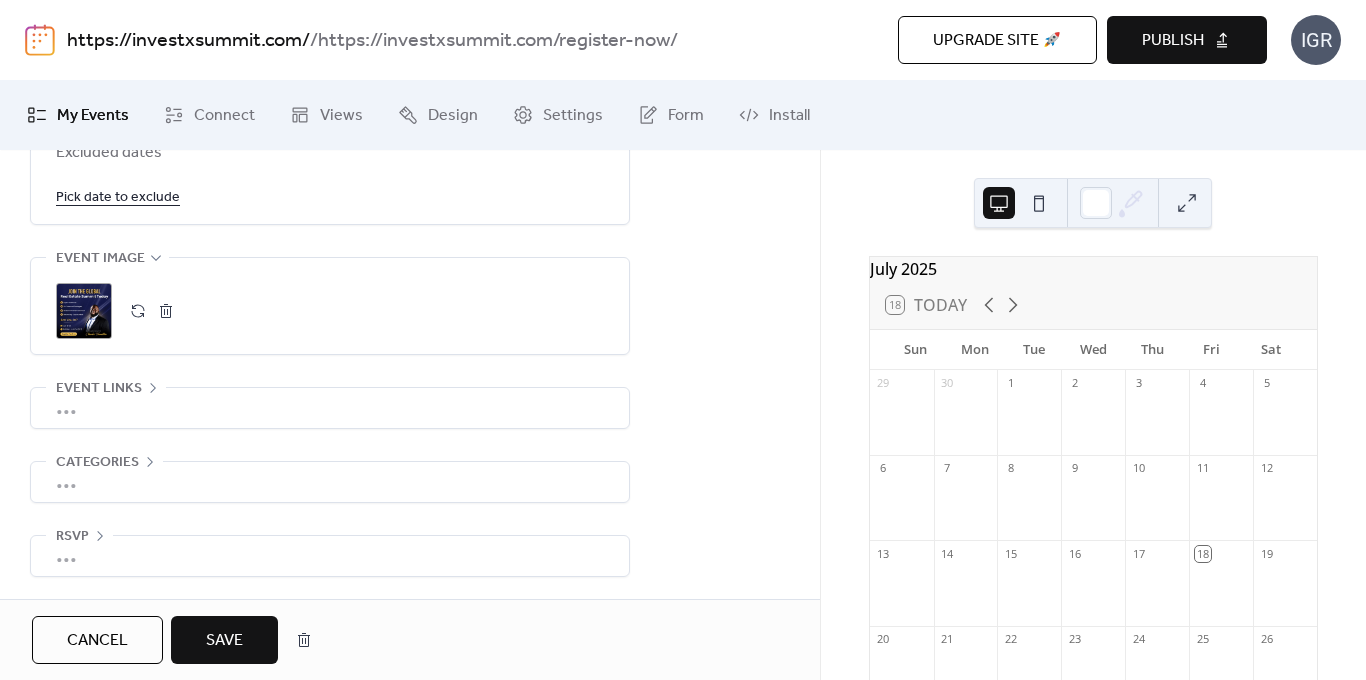 click at bounding box center [166, 311] 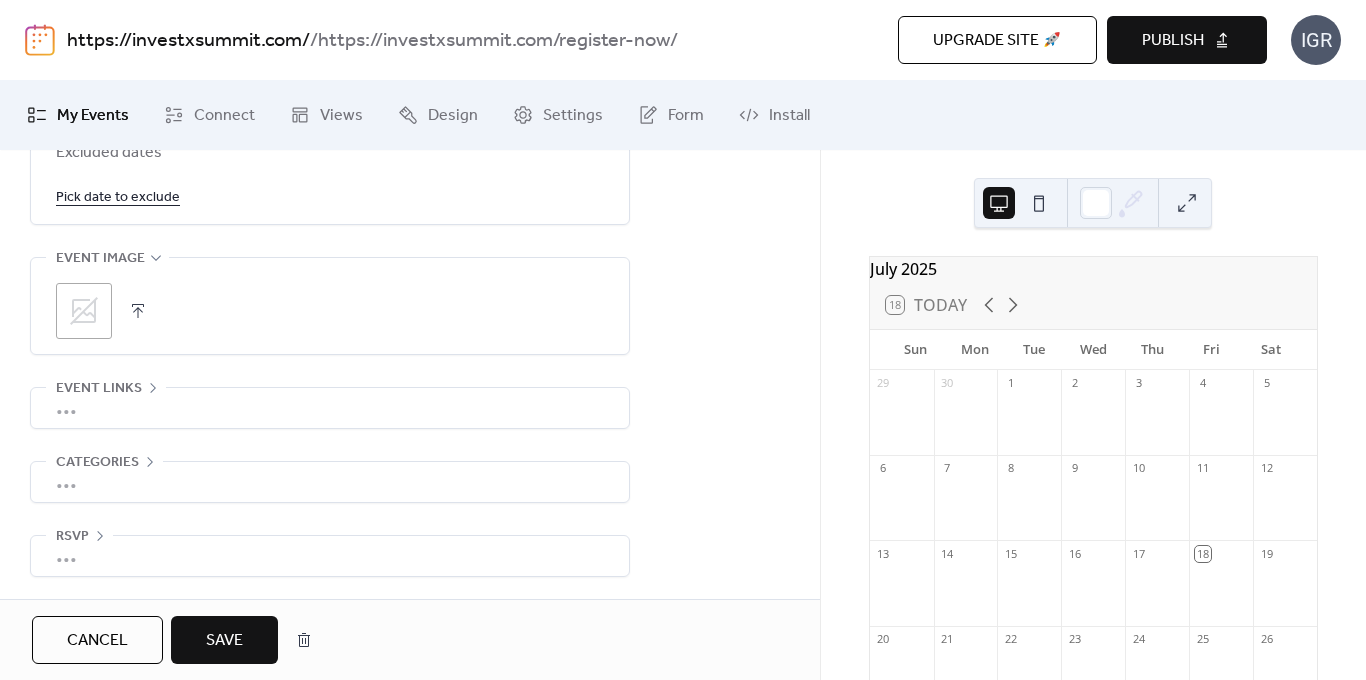 click on "Save" at bounding box center [224, 641] 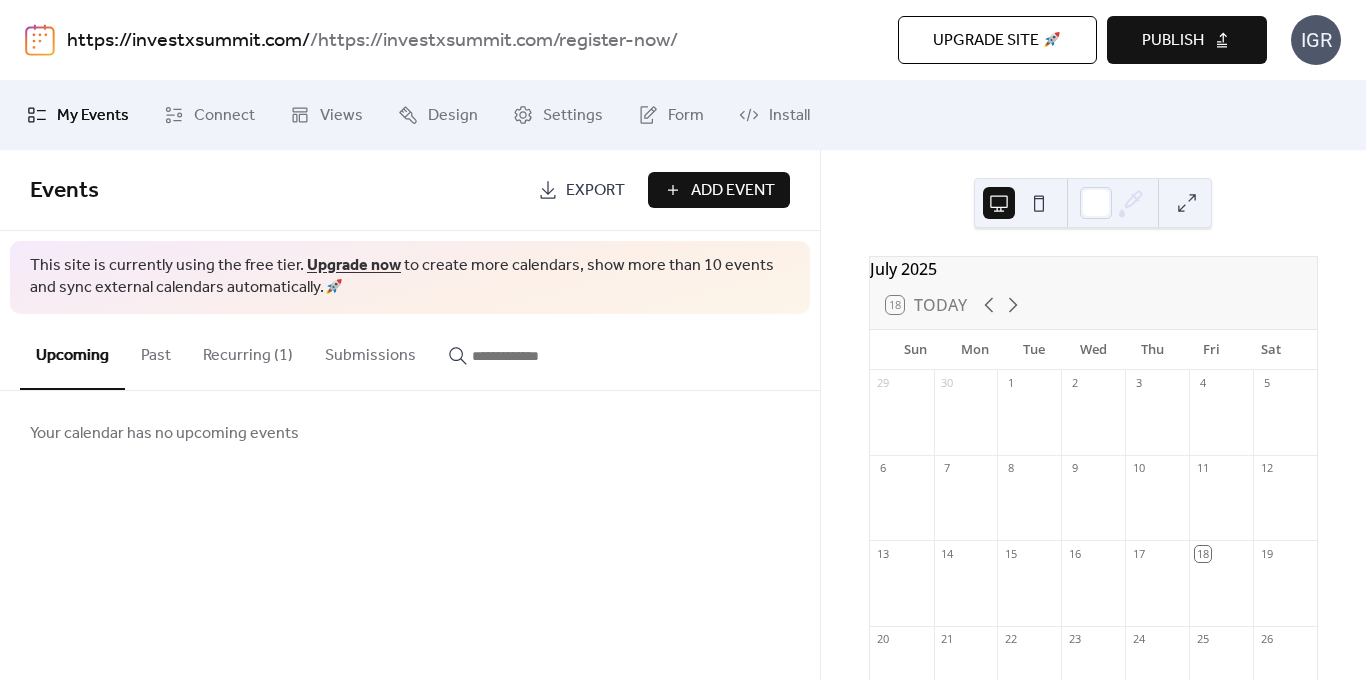 click on "Recurring (1)" at bounding box center (248, 351) 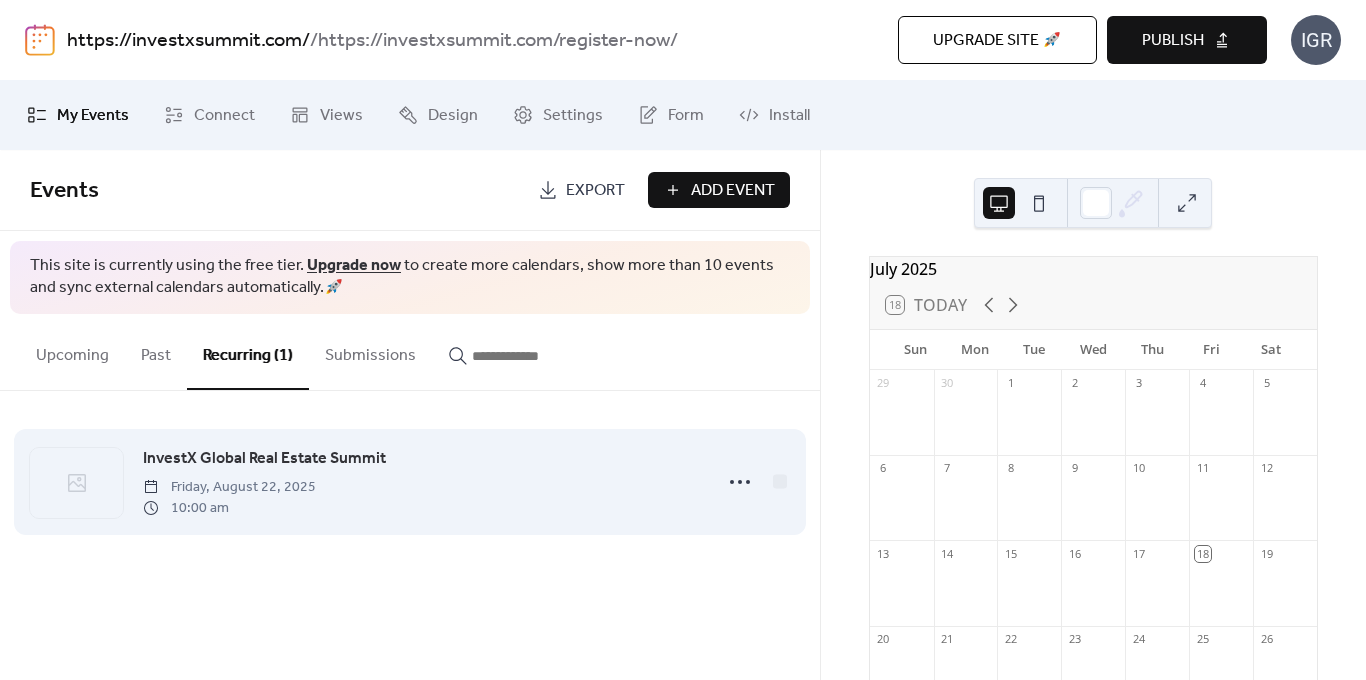 click on "InvestX Global Real Estate Summit" at bounding box center (264, 459) 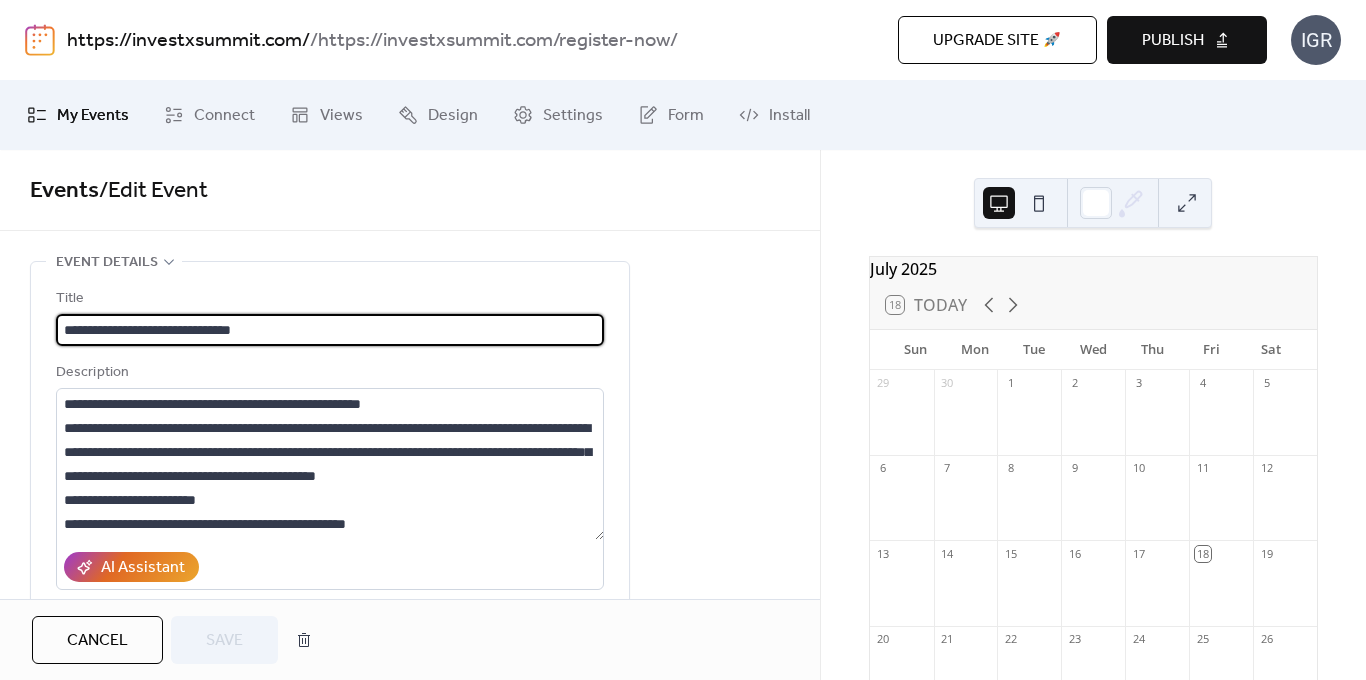 type on "**********" 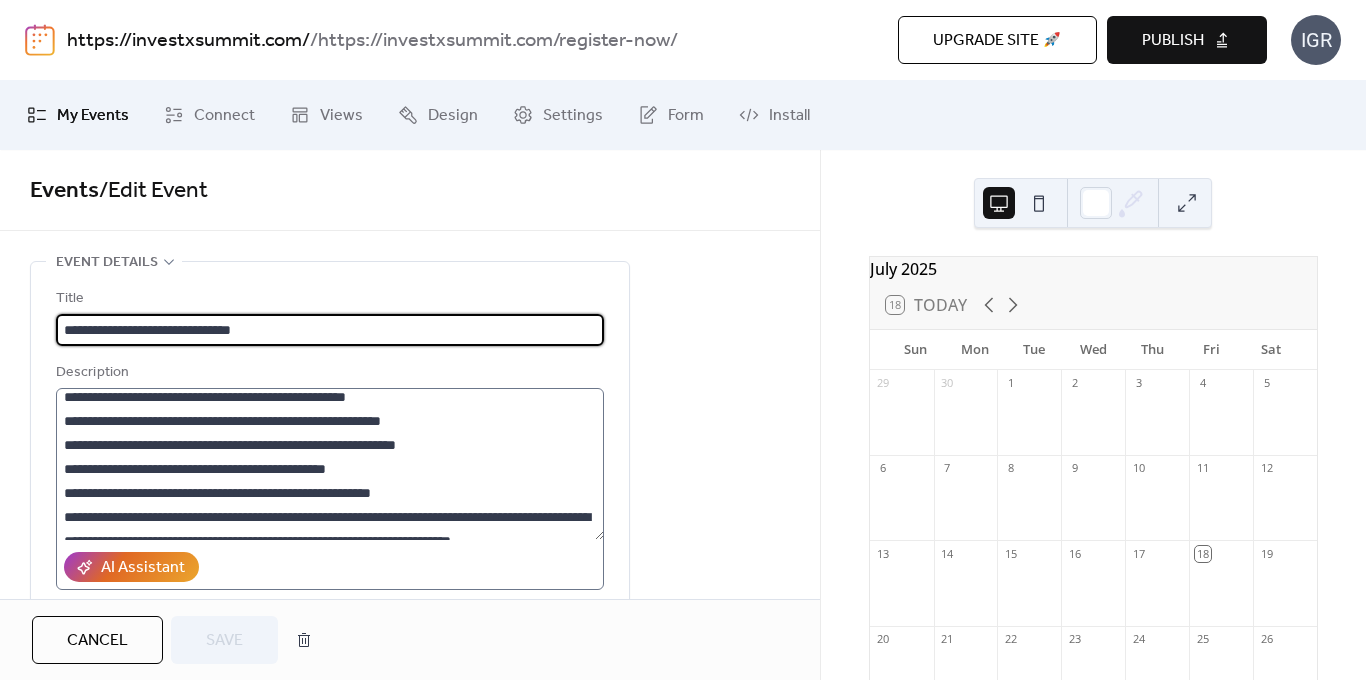 scroll, scrollTop: 192, scrollLeft: 0, axis: vertical 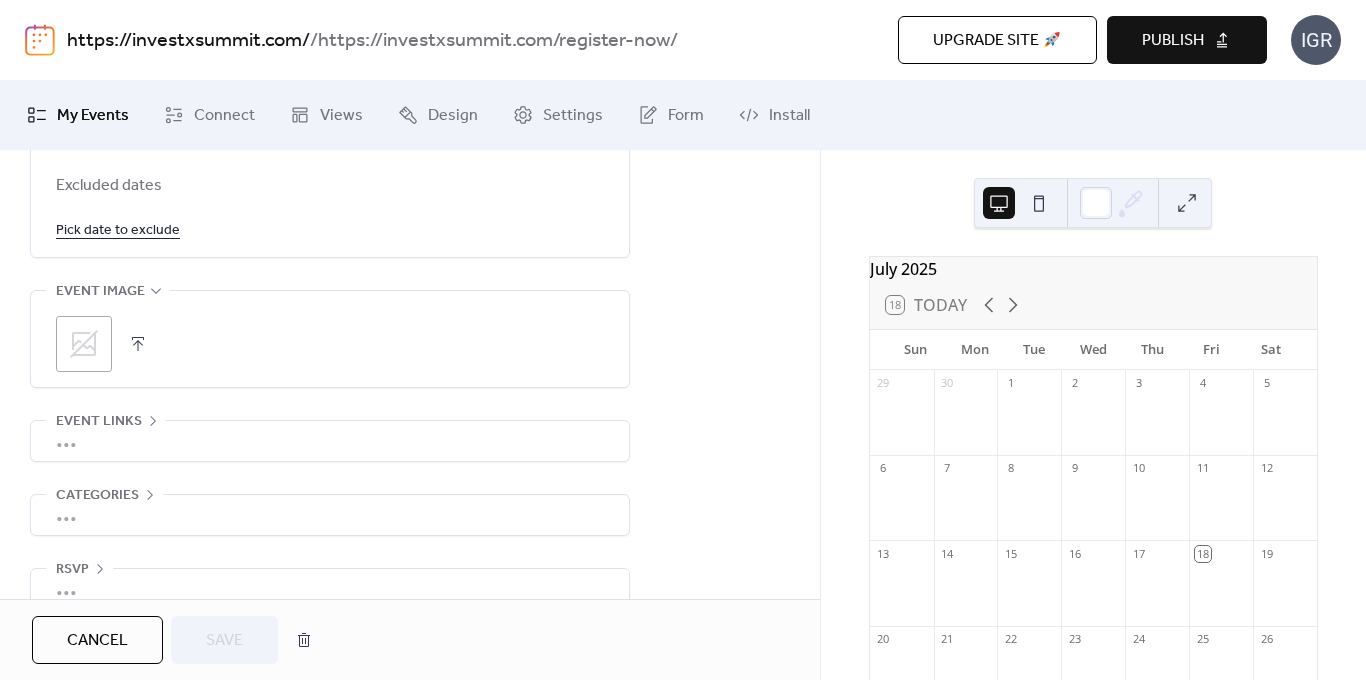 click 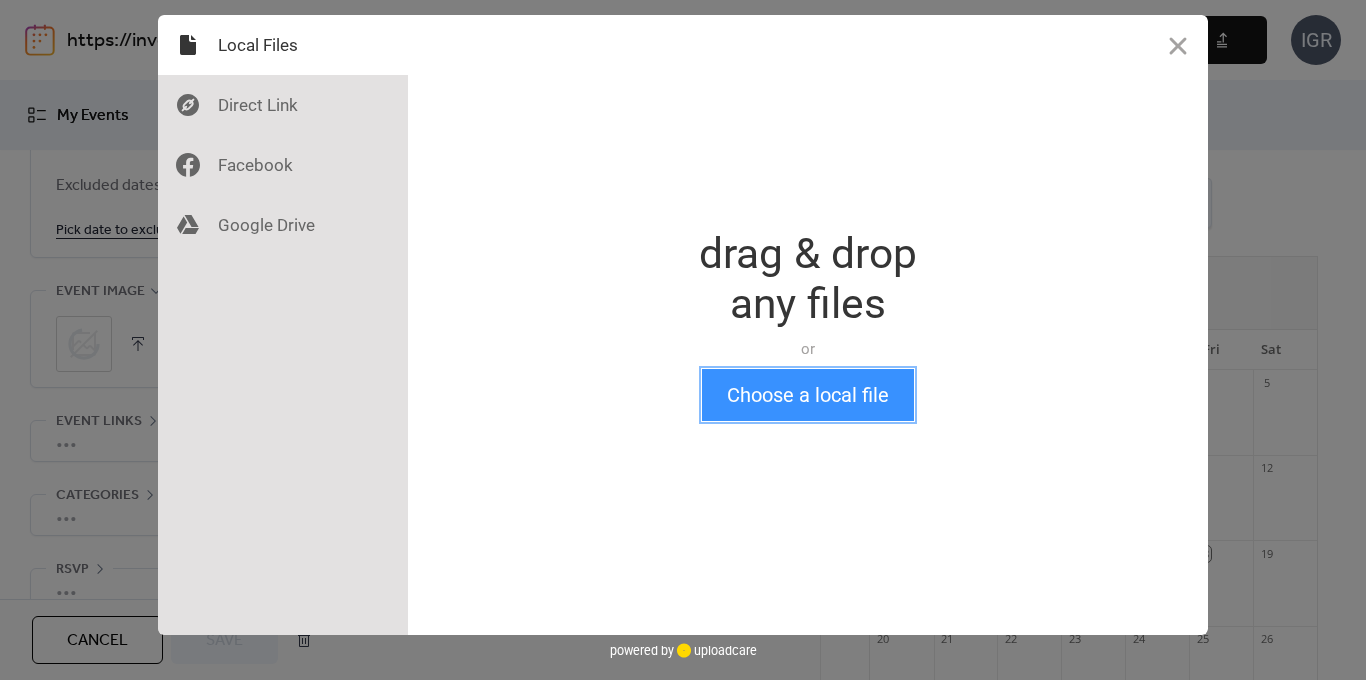 click on "Choose a local file" at bounding box center (808, 395) 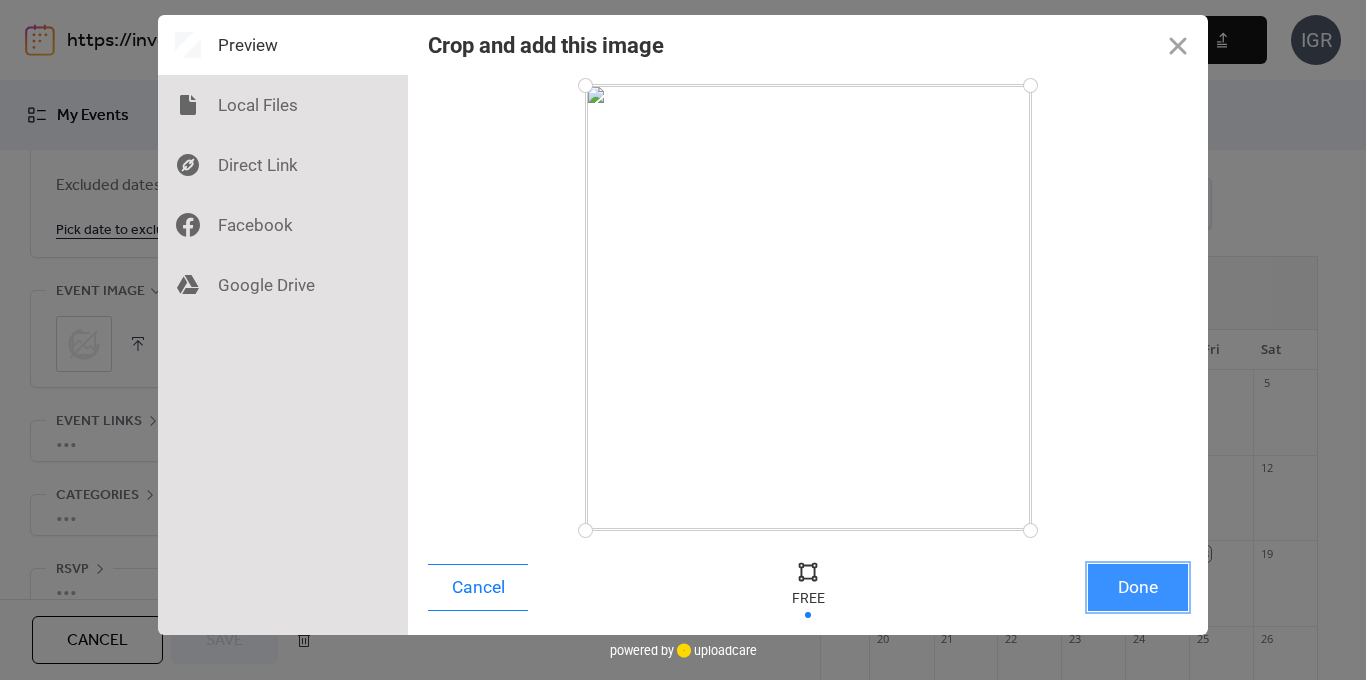 click on "Done" at bounding box center [1138, 587] 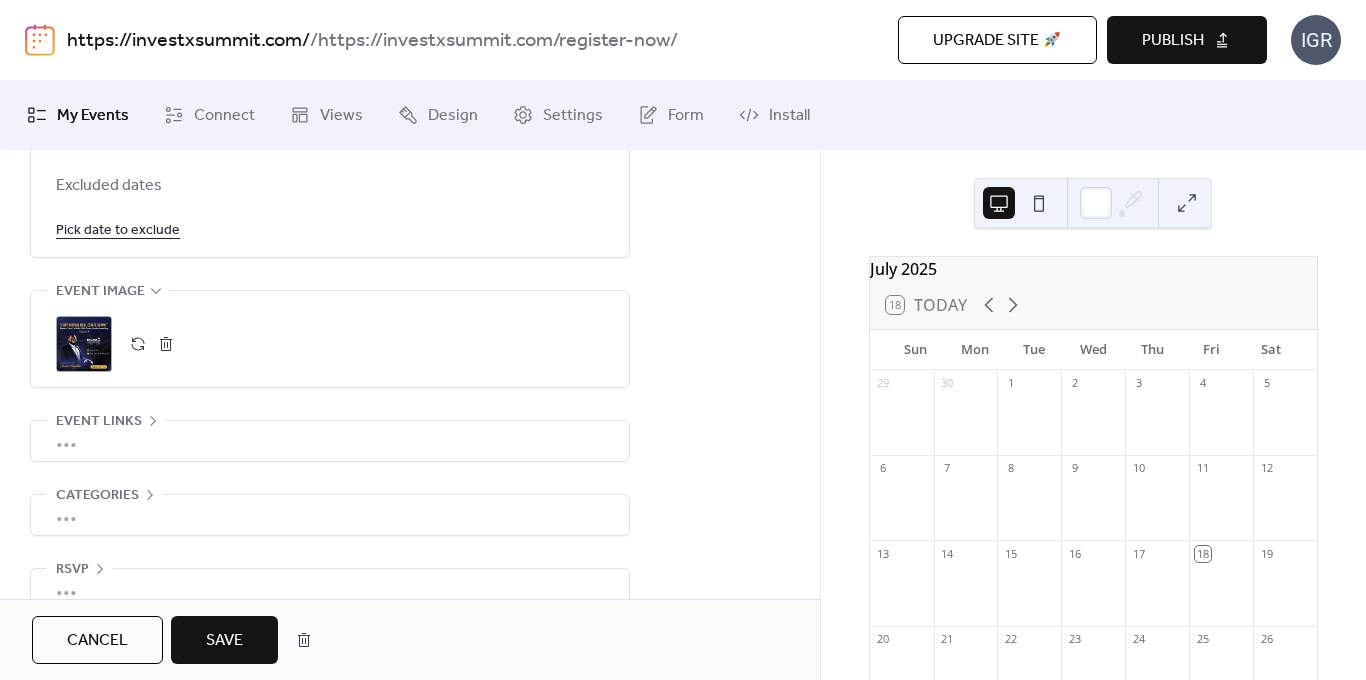 click on "Save" at bounding box center [224, 640] 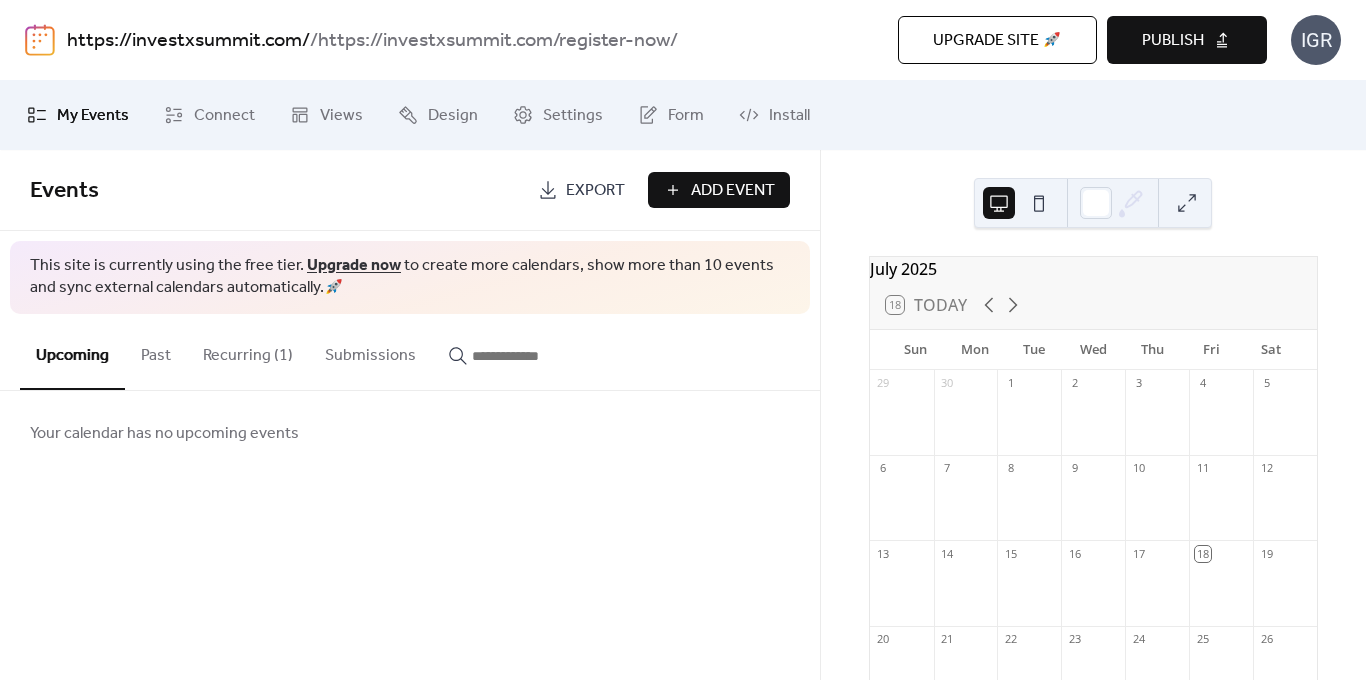 click on "Publish" at bounding box center [1173, 41] 